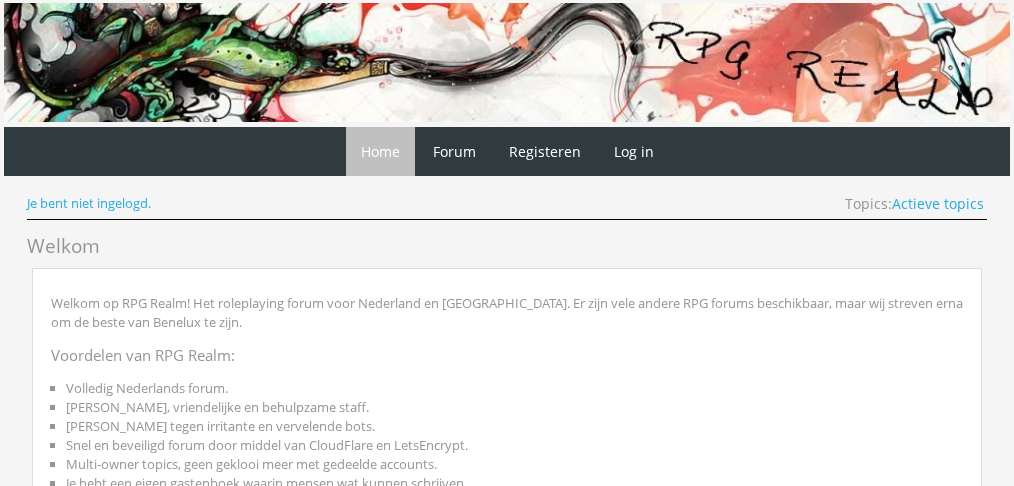 scroll, scrollTop: 0, scrollLeft: 0, axis: both 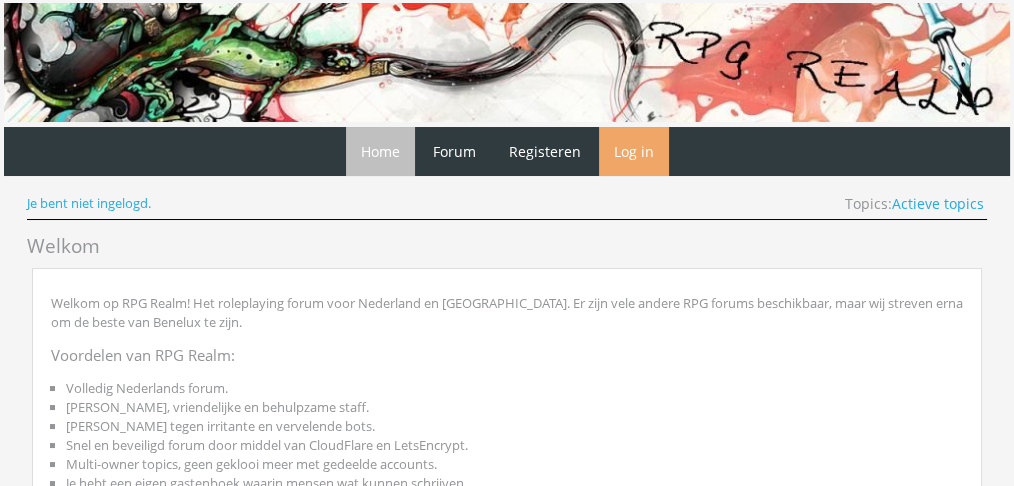 click on "Log in" at bounding box center [634, 151] 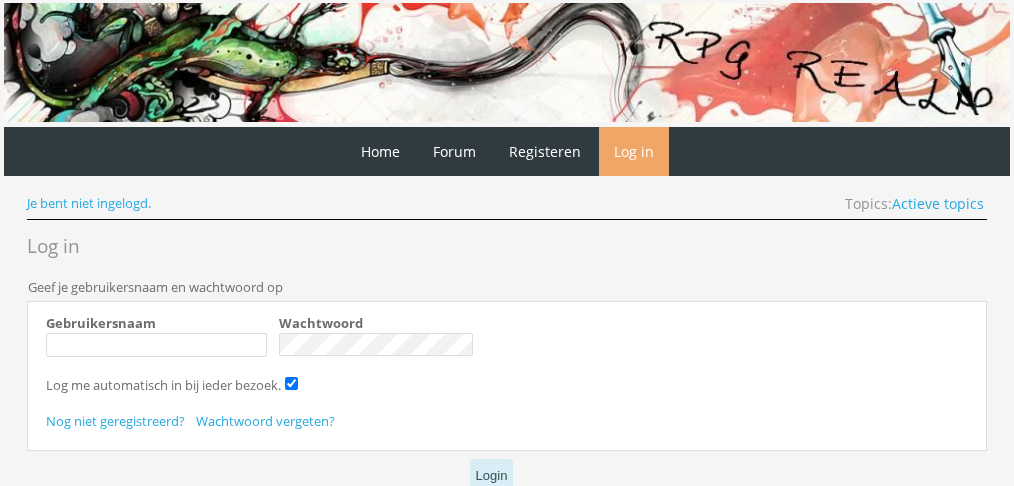 scroll, scrollTop: 0, scrollLeft: 0, axis: both 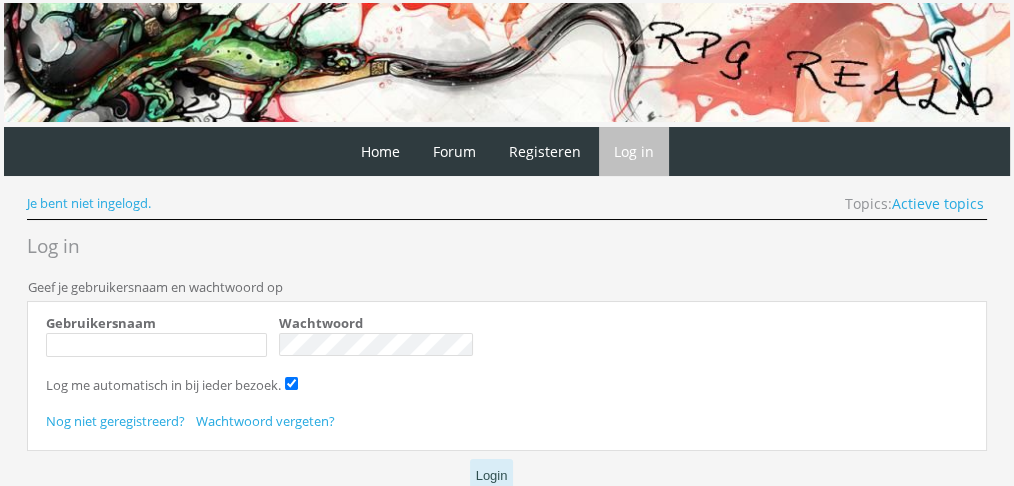 click on "Gebruikersnaam" at bounding box center [162, 339] 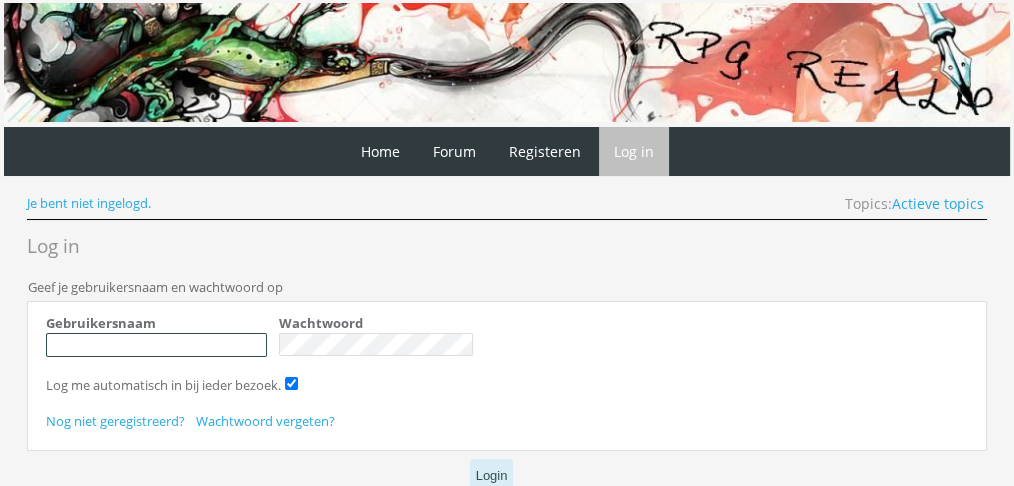 click on "Gebruikersnaam" at bounding box center (156, 345) 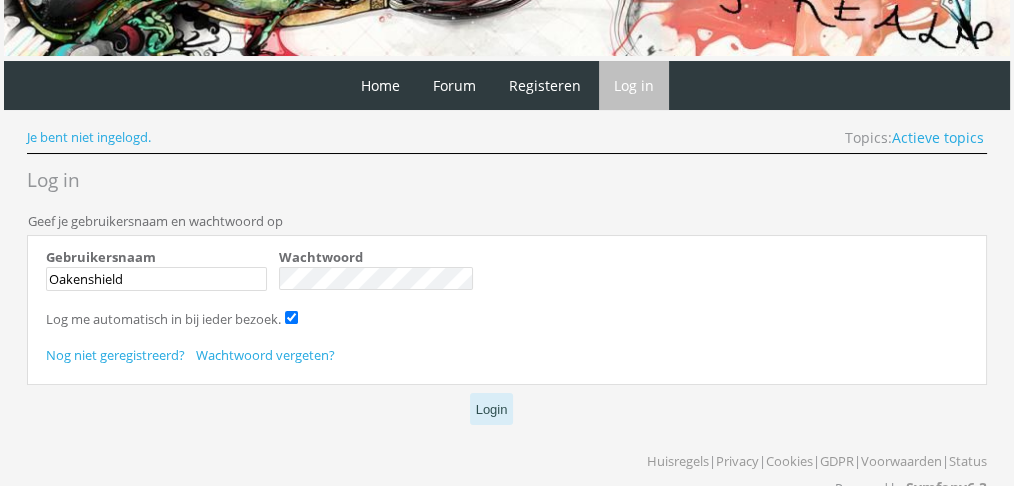 scroll, scrollTop: 92, scrollLeft: 0, axis: vertical 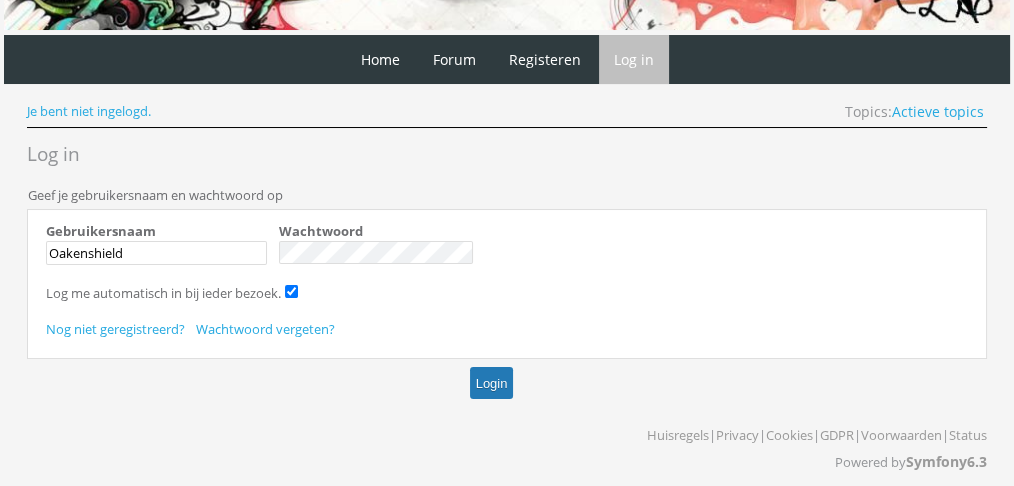 click on "Login" at bounding box center (492, 383) 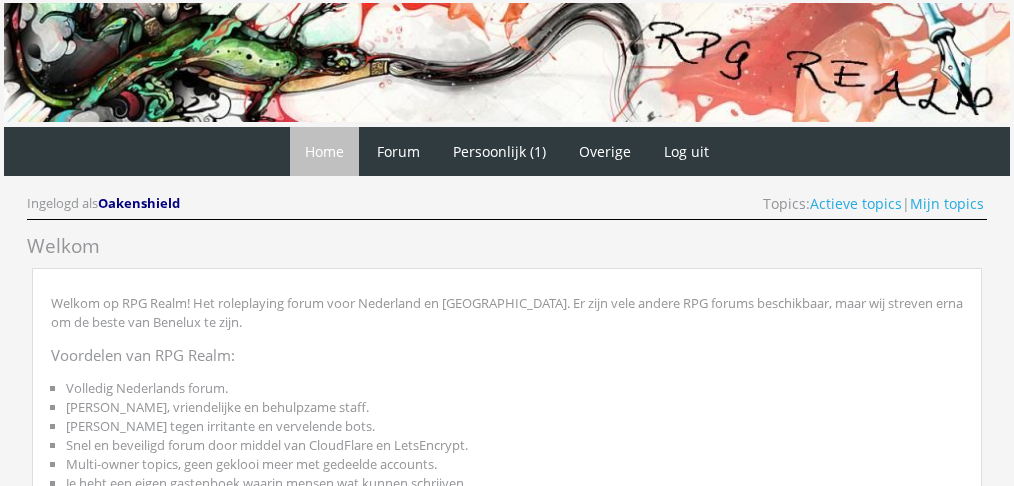 scroll, scrollTop: 0, scrollLeft: 0, axis: both 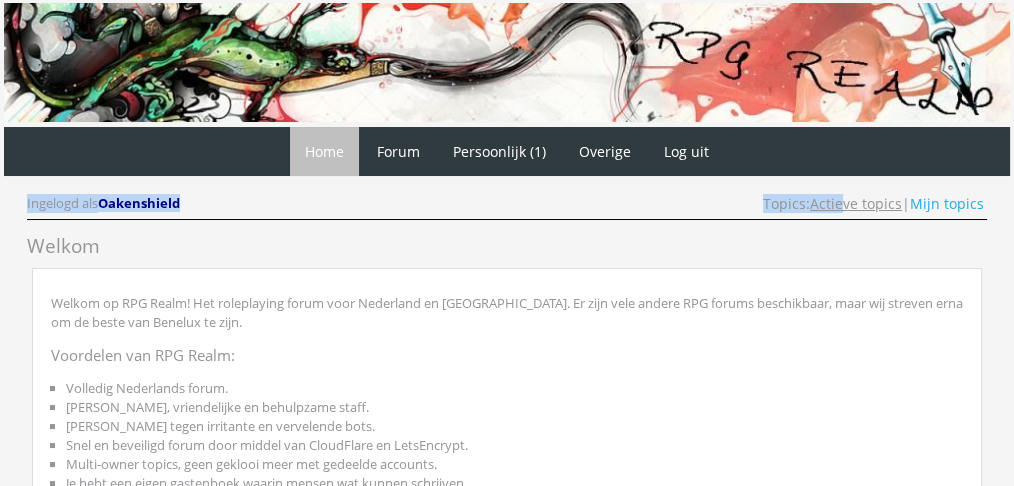 drag, startPoint x: 844, startPoint y: 192, endPoint x: 837, endPoint y: 206, distance: 15.652476 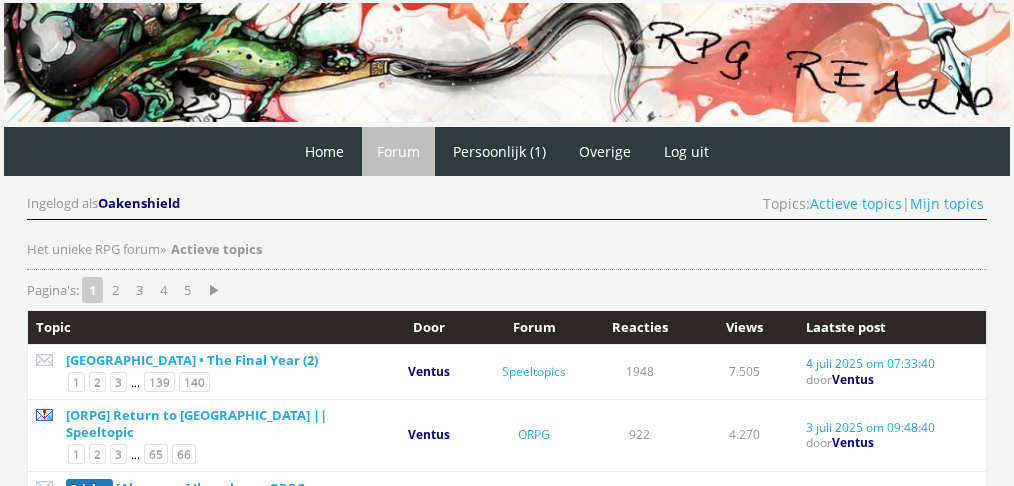 scroll, scrollTop: 0, scrollLeft: 0, axis: both 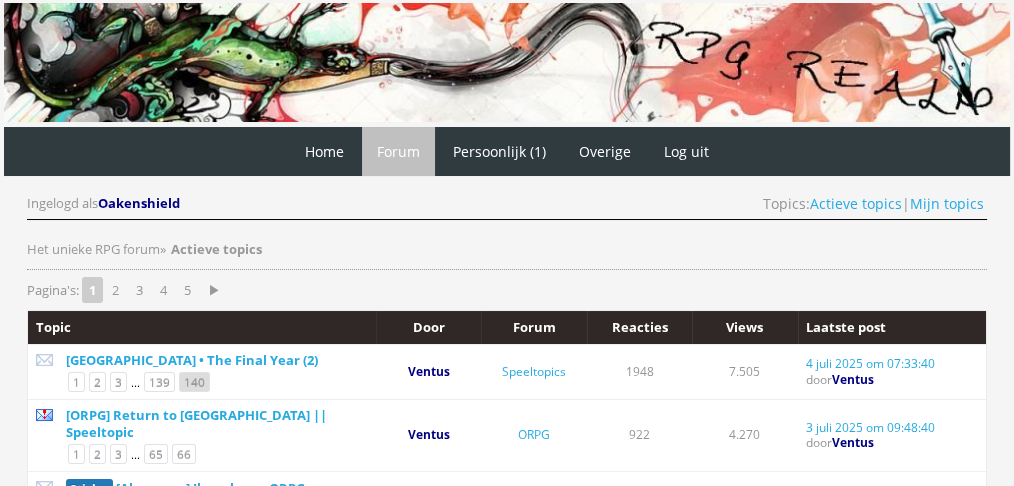 click on "140" at bounding box center (194, 382) 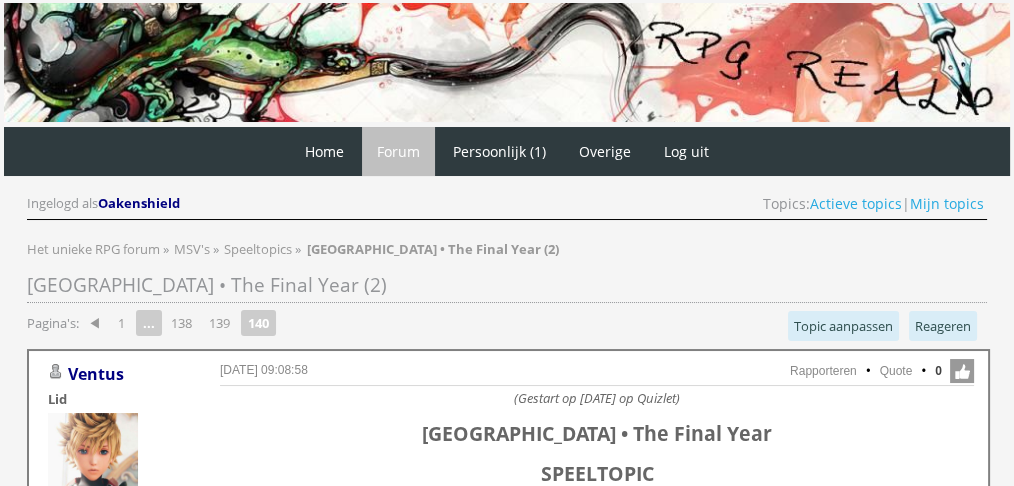 scroll, scrollTop: 0, scrollLeft: 0, axis: both 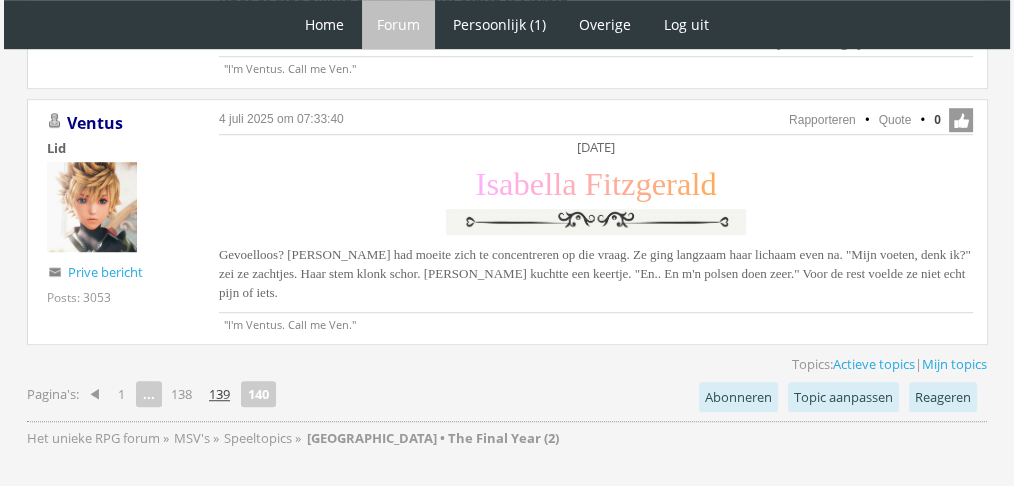 click on "139" at bounding box center [219, 394] 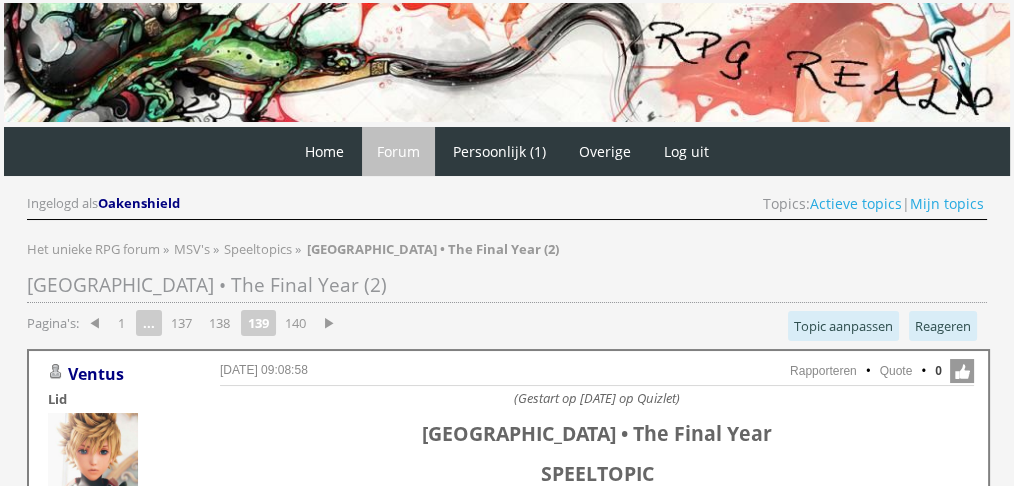 scroll, scrollTop: 0, scrollLeft: 0, axis: both 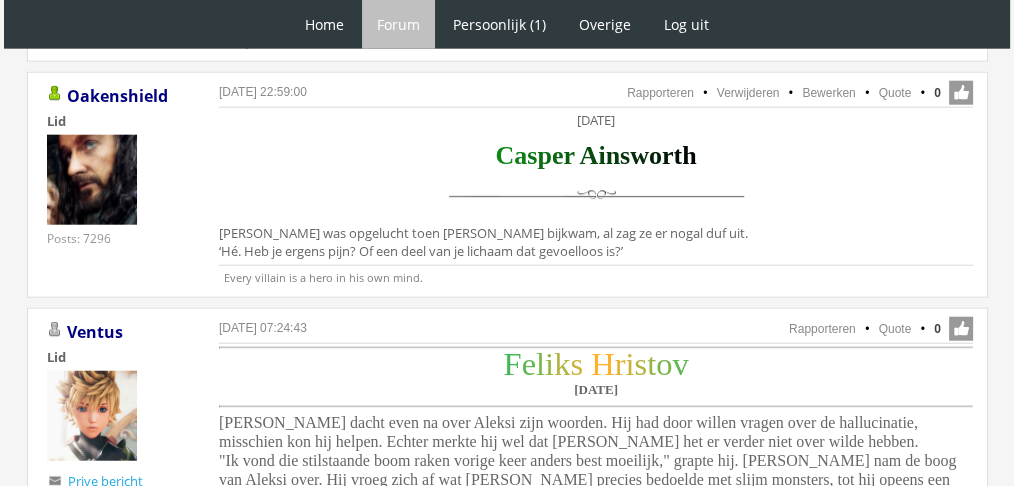 click on "140" at bounding box center [295, 634] 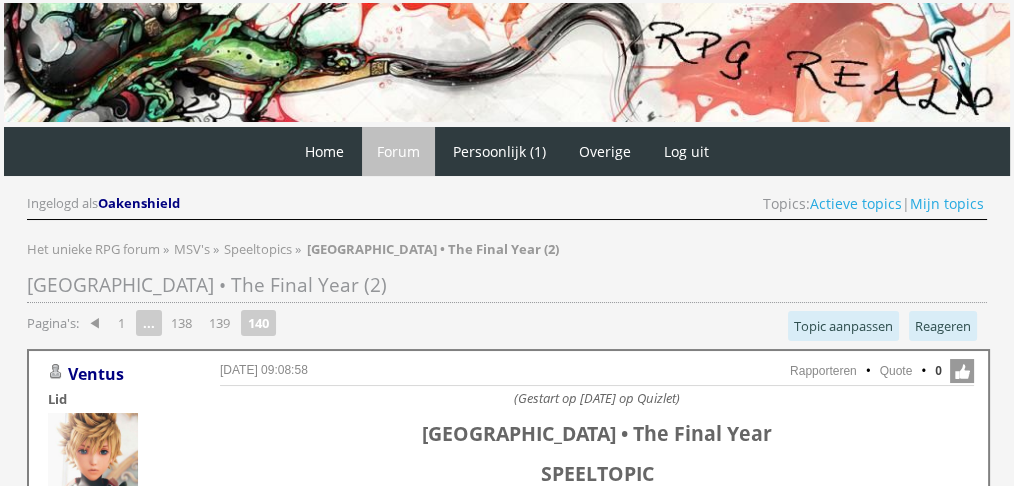 scroll, scrollTop: 0, scrollLeft: 0, axis: both 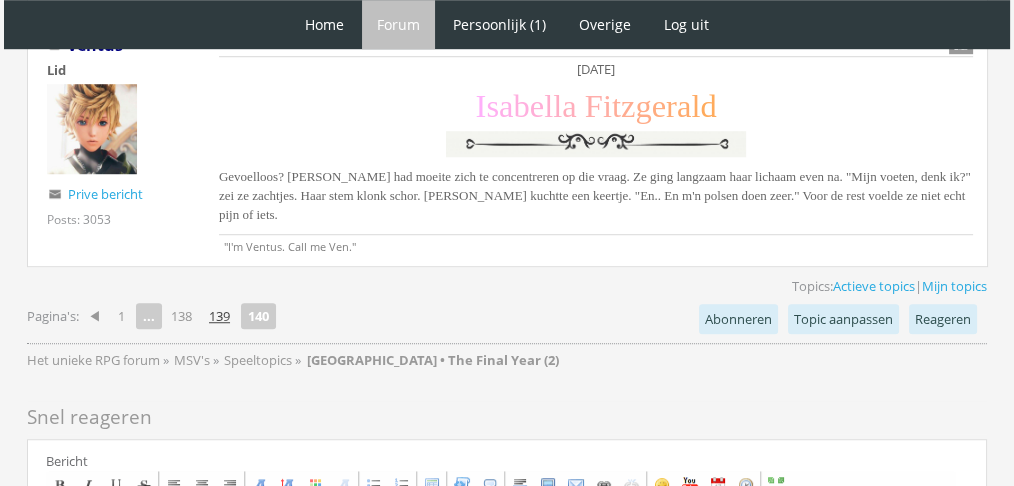click on "139" at bounding box center [219, 316] 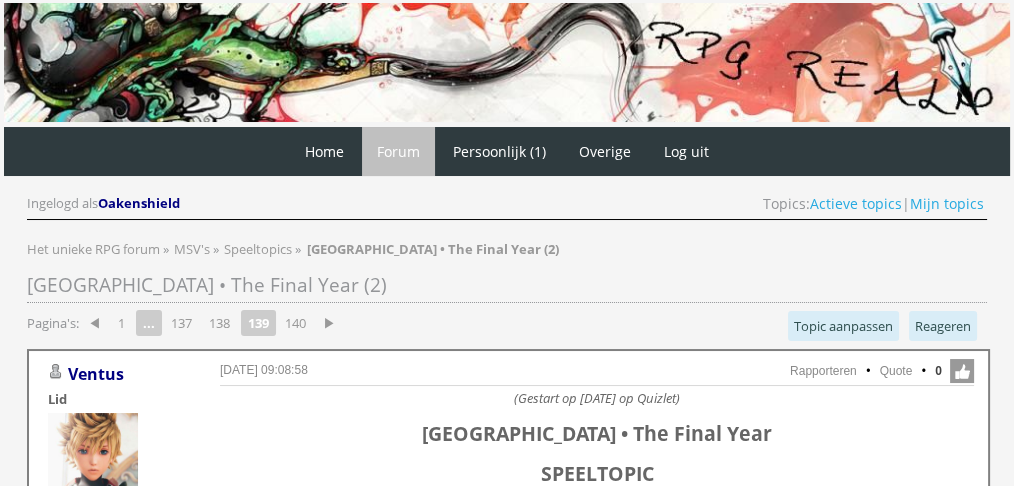 scroll, scrollTop: 0, scrollLeft: 0, axis: both 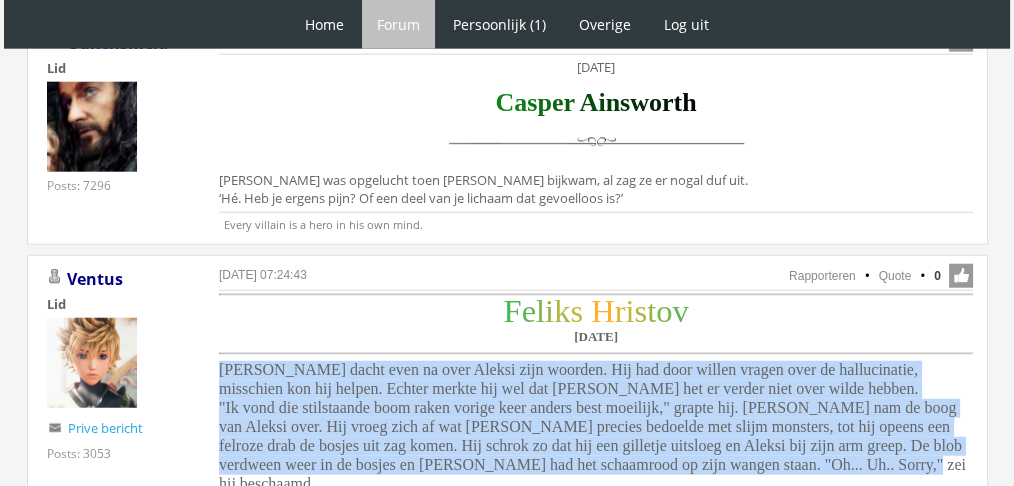 drag, startPoint x: 704, startPoint y: 308, endPoint x: 217, endPoint y: 206, distance: 497.56708 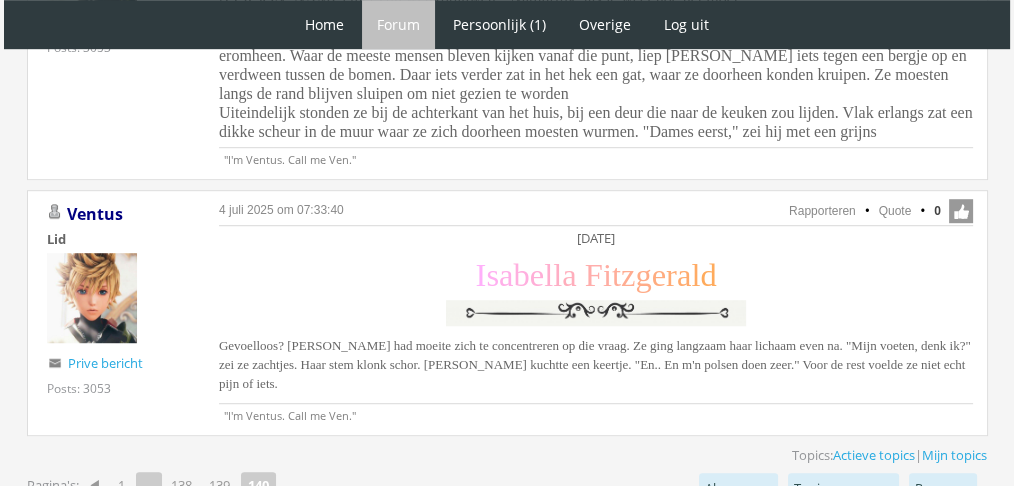 scroll, scrollTop: 0, scrollLeft: 0, axis: both 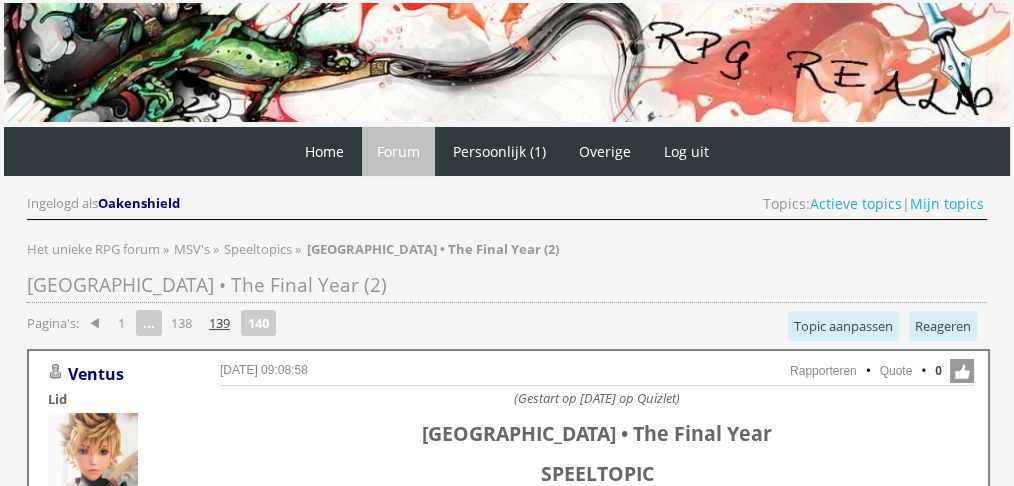 click on "139" at bounding box center [219, 323] 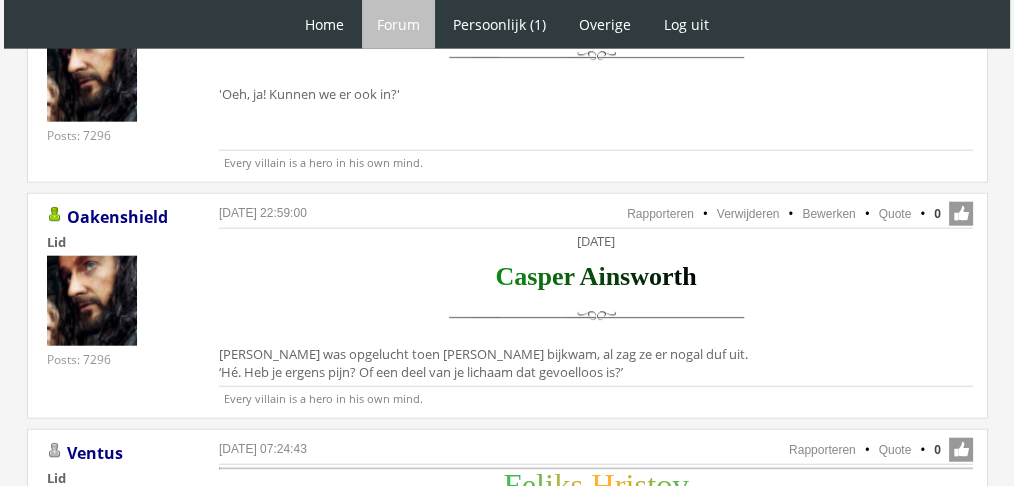 scroll, scrollTop: 4940, scrollLeft: 0, axis: vertical 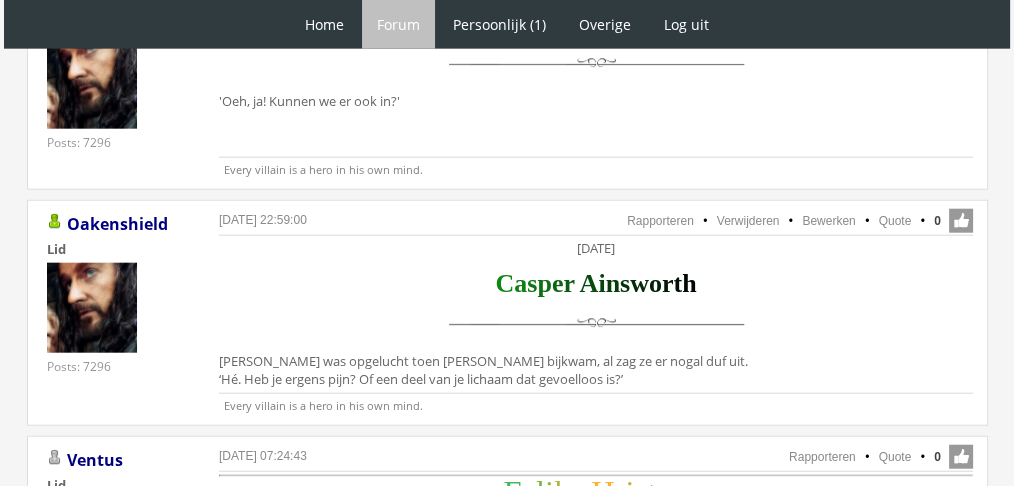 click on "1
Home
Forum
Forum index
Actieve topics
Mijn topics
Persoonlijk (1)
Profiel
Prive berichten (1)
Vrienden
Overige
Gebruikerslijst
Crew gebruikerslijst
Online gebruikers Log uit" at bounding box center [507, -1722] 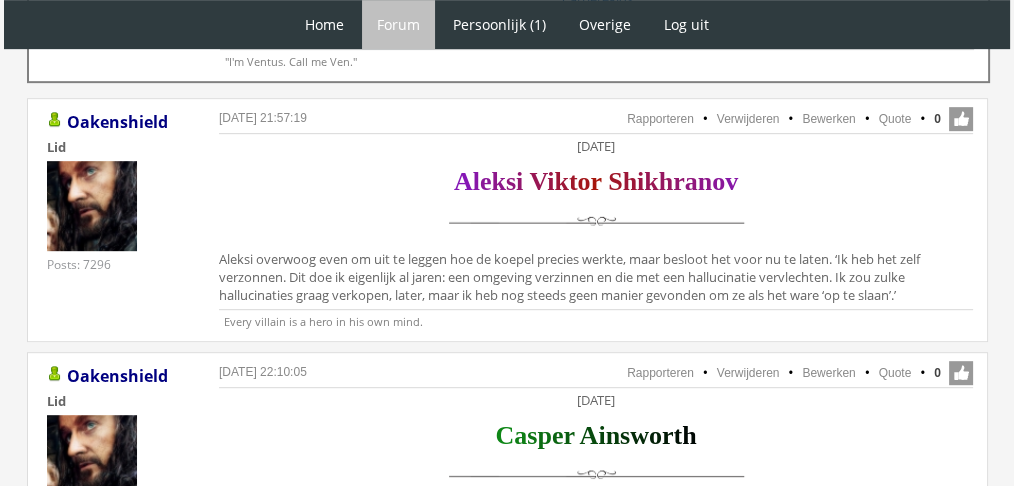 scroll, scrollTop: 1064, scrollLeft: 0, axis: vertical 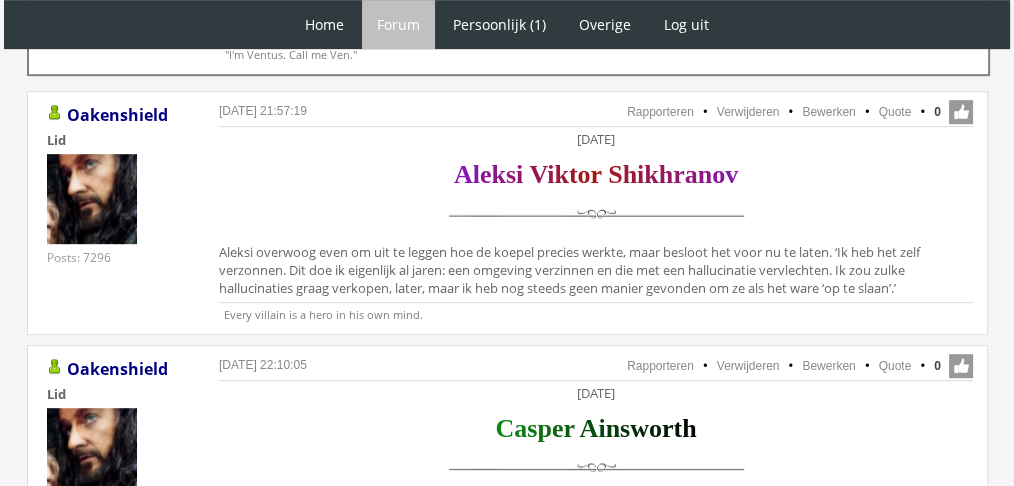 click on "0" at bounding box center [944, 113] 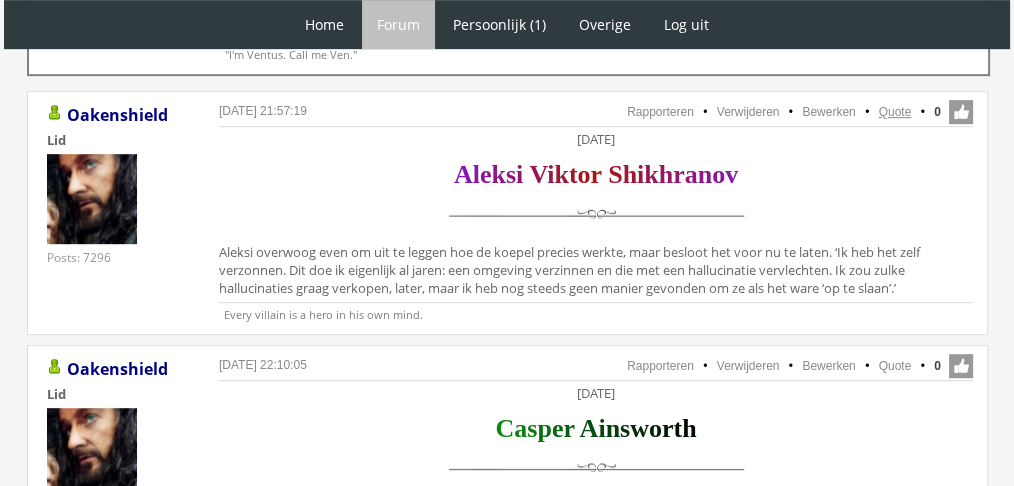 click on "Quote" at bounding box center [895, 112] 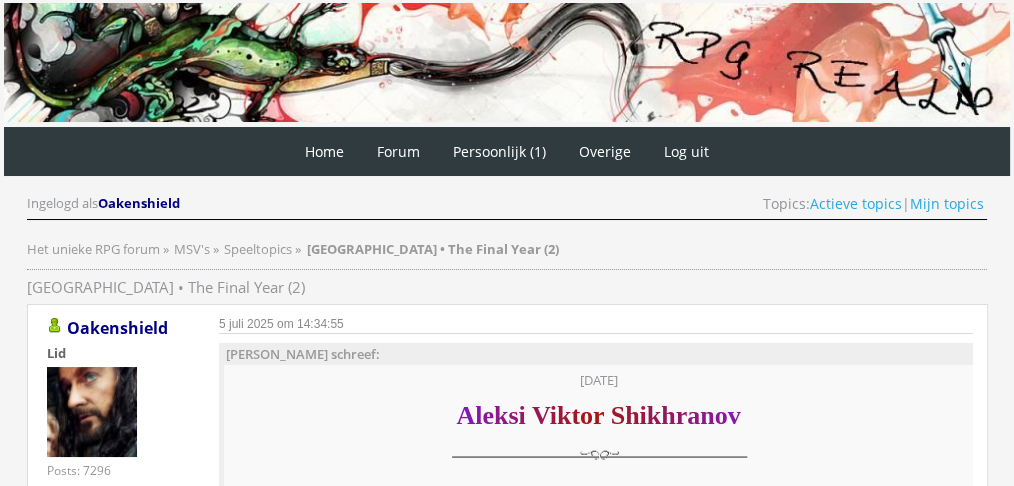 scroll, scrollTop: 0, scrollLeft: 0, axis: both 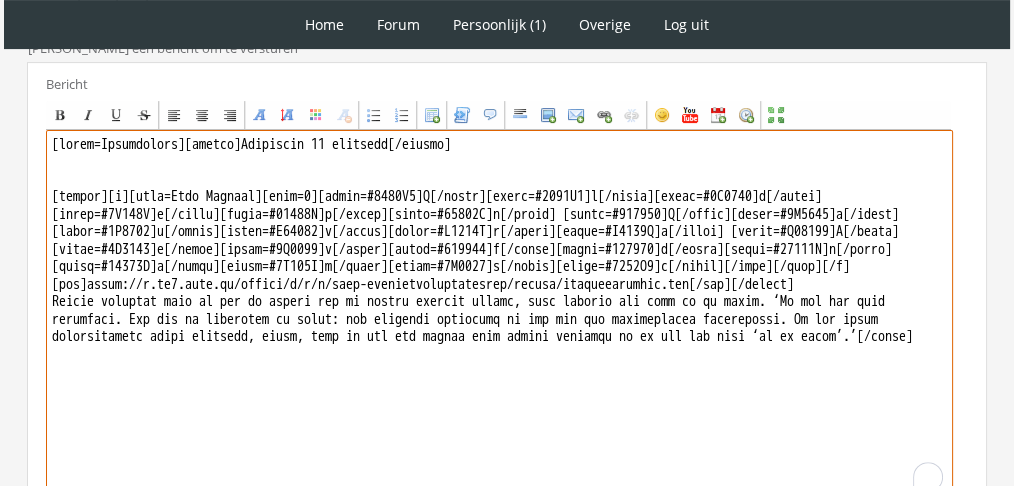 drag, startPoint x: 494, startPoint y: 384, endPoint x: 43, endPoint y: 313, distance: 456.55447 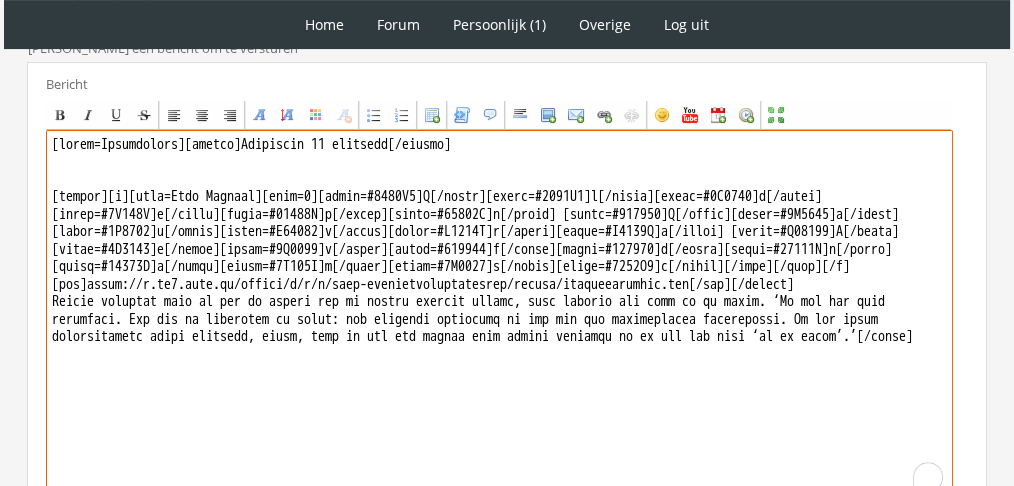 paste on "Aleksi grinnikte zacht en sloeg een arm om zijn schouders. ‘Ik dacht dat je liever op zoiets zou jagen dan op herten of konijnen. Maar ze doen verder dus niks – en ze voelen ook niks.’" 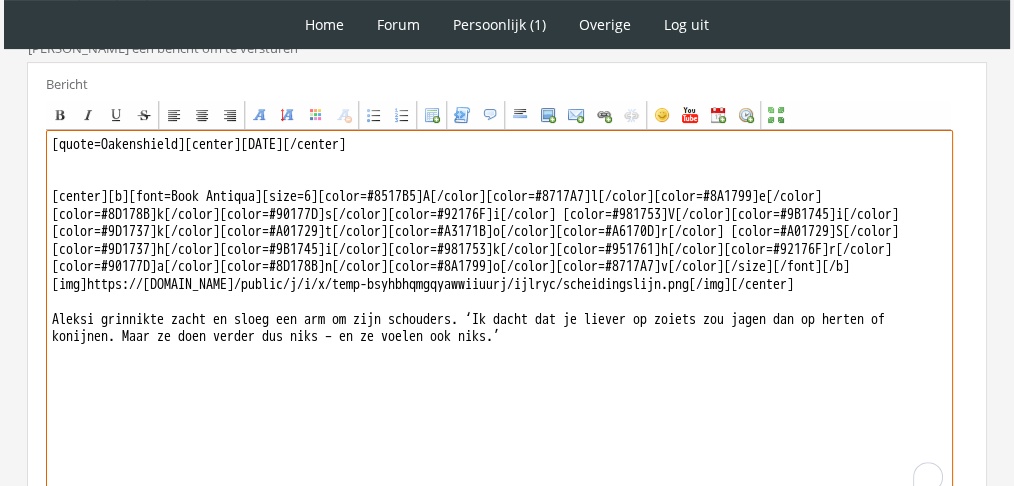 click on "[quote=Oakenshield][center]Donderdag 25 november[/center]
[center][b][font=Book Antiqua][size=6][color=#8517B5]A[/color][color=#8717A7]l[/color][color=#8A1799]e[/color][color=#8D178B]k[/color][color=#90177D]s[/color][color=#92176F]i[/color] [color=#981753]V[/color][color=#9B1745]i[/color][color=#9D1737]k[/color][color=#A01729]t[/color][color=#A3171B]o[/color][color=#A6170D]r[/color] [color=#A01729]S[/color][color=#9D1737]h[/color][color=#9B1745]i[/color][color=#981753]k[/color][color=#951761]h[/color][color=#92176F]r[/color][color=#90177D]a[/color][color=#8D178B]n[/color][color=#8A1799]o[/color][color=#8717A7]v[/color][/size][/font][/b]
[img]https://f.eu1.jwwb.nl/public/j/i/x/temp-bsyhbhqmgqyawwiiuurj/ijlryc/scheidingslijn.png[/img][/center]
Aleksi grinnikte zacht en sloeg een arm om zijn schouders. ‘Ik dacht dat je liever op zoiets zou jagen dan op herten of konijnen. Maar ze doen verder dus niks – en ze voelen ook niks.’" at bounding box center (499, 315) 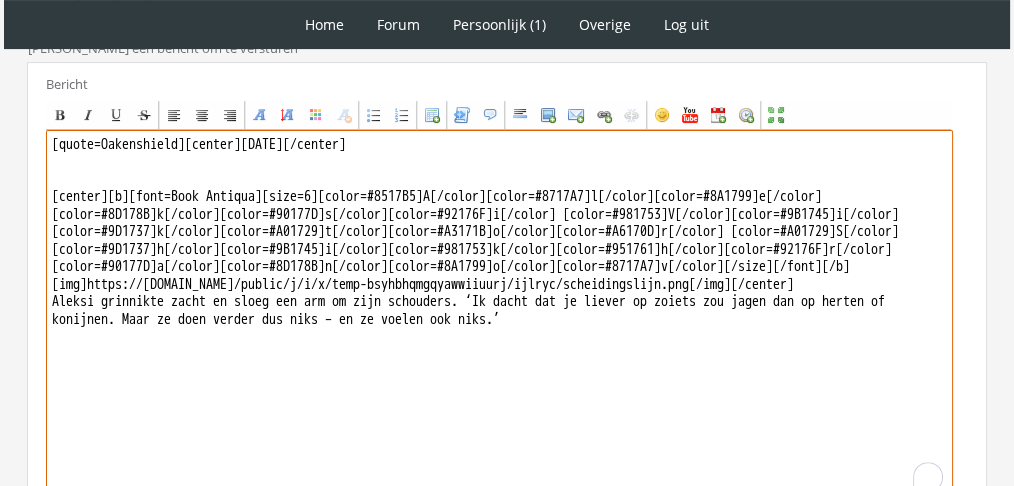 drag, startPoint x: 196, startPoint y: 133, endPoint x: 0, endPoint y: 132, distance: 196.00255 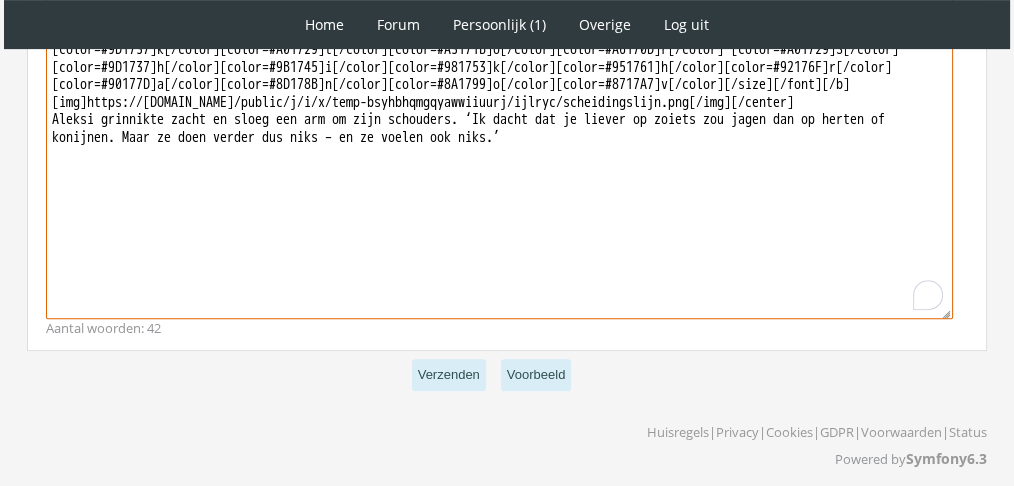 scroll, scrollTop: 794, scrollLeft: 0, axis: vertical 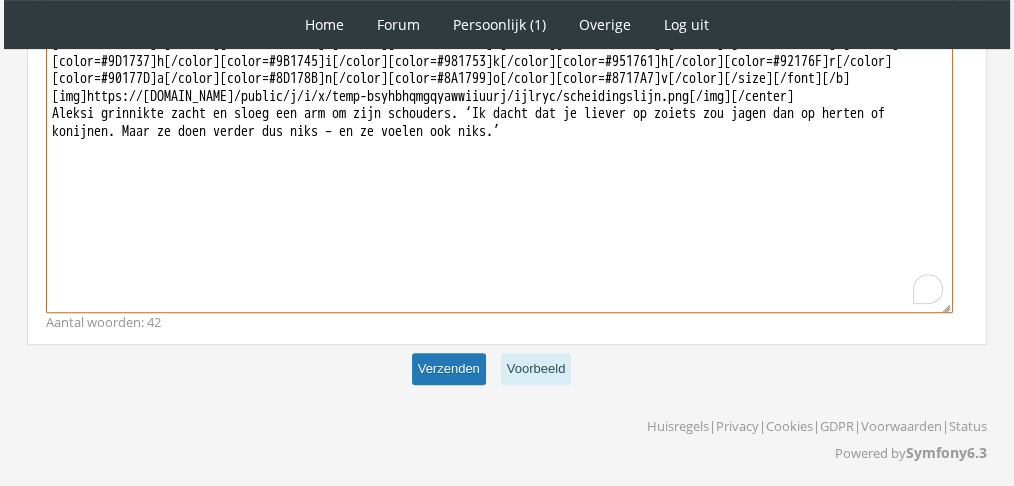 type on "[center]Donderdag 25 november[/center]
[center][b][font=Book Antiqua][size=6][color=#8517B5]A[/color][color=#8717A7]l[/color][color=#8A1799]e[/color][color=#8D178B]k[/color][color=#90177D]s[/color][color=#92176F]i[/color] [color=#981753]V[/color][color=#9B1745]i[/color][color=#9D1737]k[/color][color=#A01729]t[/color][color=#A3171B]o[/color][color=#A6170D]r[/color] [color=#A01729]S[/color][color=#9D1737]h[/color][color=#9B1745]i[/color][color=#981753]k[/color][color=#951761]h[/color][color=#92176F]r[/color][color=#90177D]a[/color][color=#8D178B]n[/color][color=#8A1799]o[/color][color=#8717A7]v[/color][/size][/font][/b]
[img]https://f.eu1.jwwb.nl/public/j/i/x/temp-bsyhbhqmgqyawwiiuurj/ijlryc/scheidingslijn.png[/img][/center]
Aleksi grinnikte zacht en sloeg een arm om zijn schouders. ‘Ik dacht dat je liever op zoiets zou jagen dan op herten of konijnen. Maar ze doen verder dus niks – en ze voelen ook niks.’" 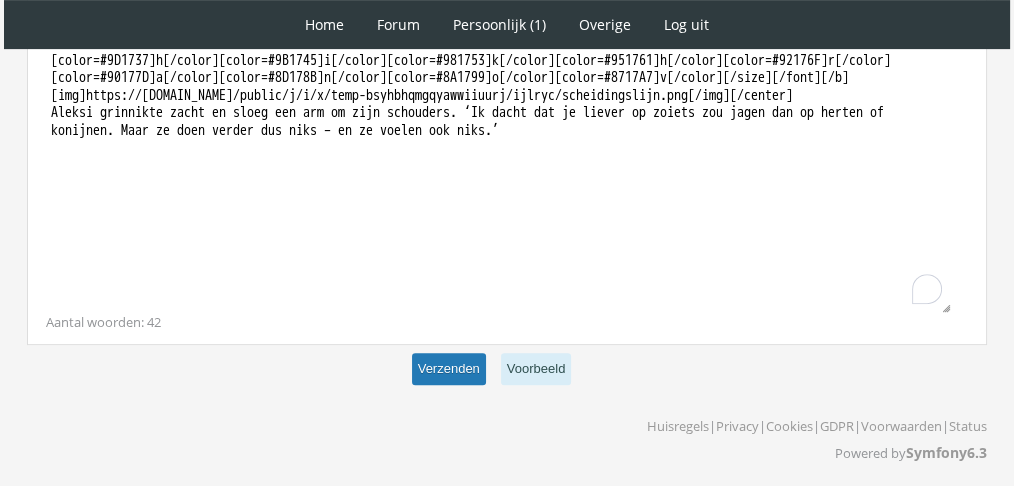 scroll, scrollTop: 794, scrollLeft: 0, axis: vertical 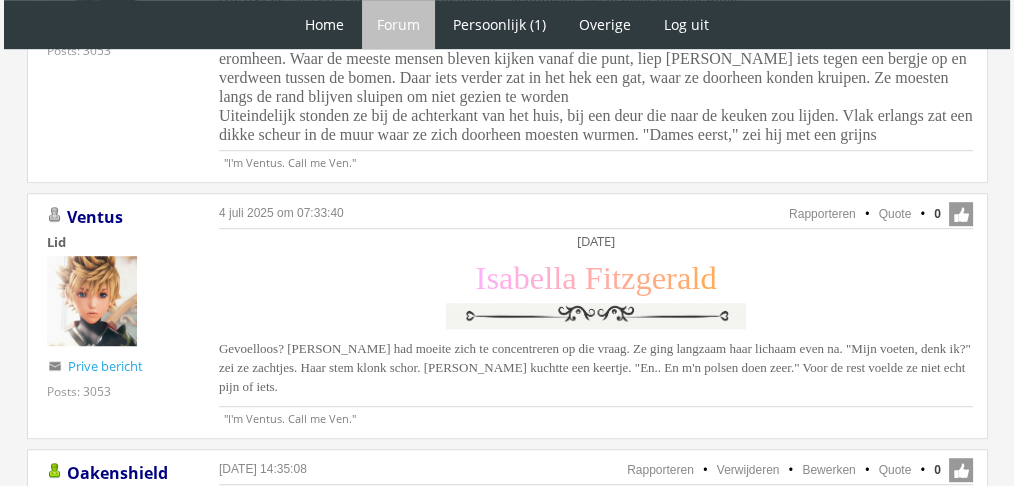 click on "Vrijdag 26 november
I s a b e l l a   F i t z g e r a l d" at bounding box center (596, 285) 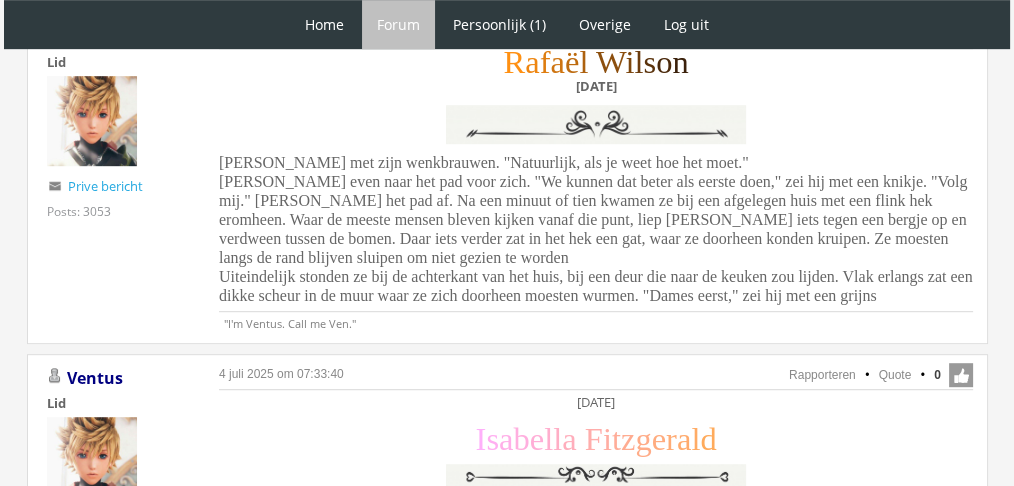 scroll, scrollTop: 1143, scrollLeft: 0, axis: vertical 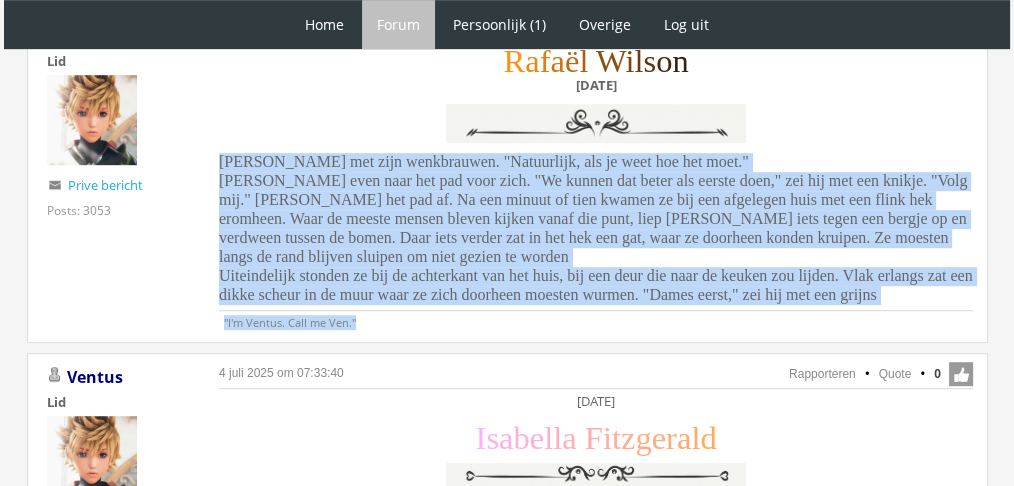 drag, startPoint x: 211, startPoint y: 157, endPoint x: 1012, endPoint y: 313, distance: 816.0496 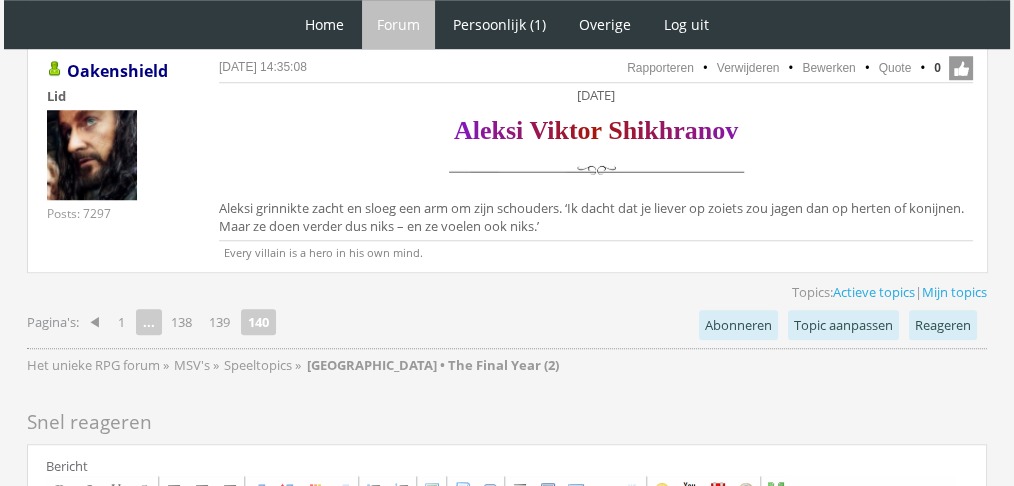 scroll, scrollTop: 1702, scrollLeft: 0, axis: vertical 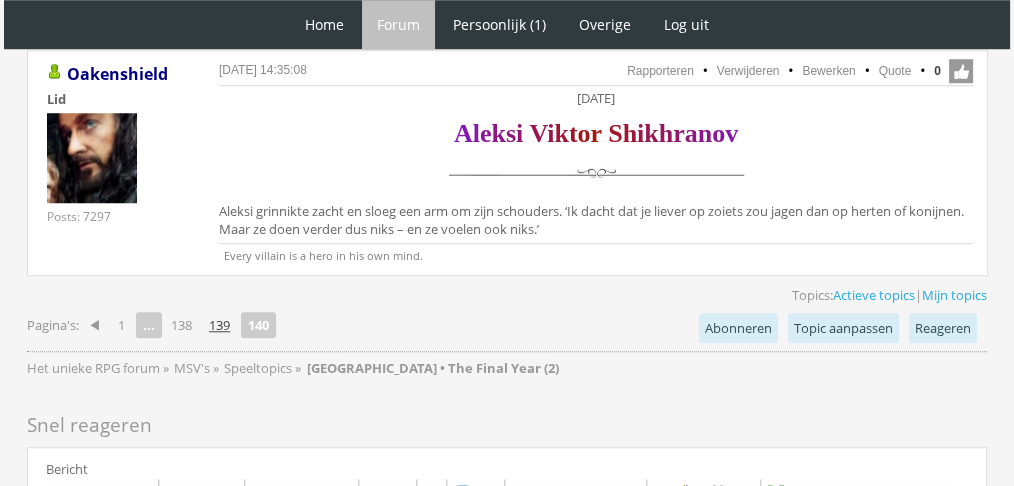 click on "139" at bounding box center [219, 325] 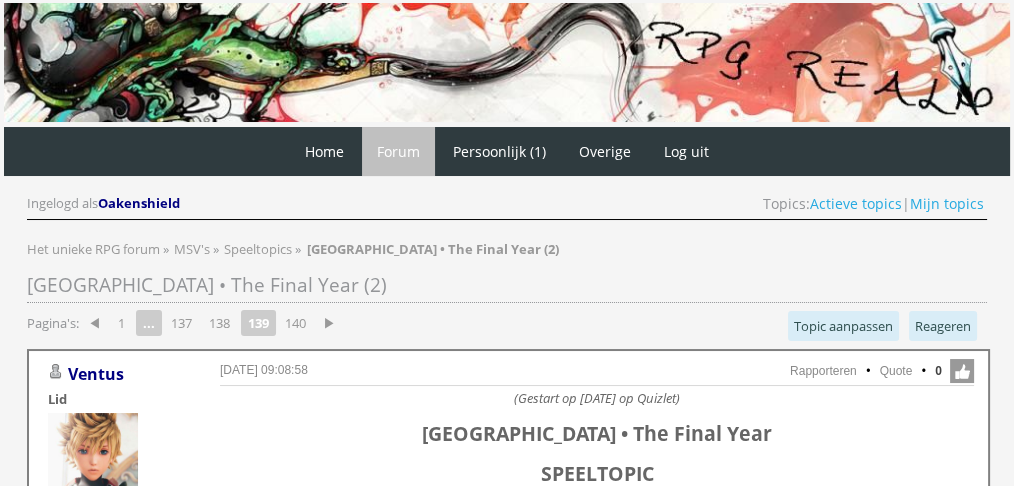 scroll, scrollTop: 0, scrollLeft: 0, axis: both 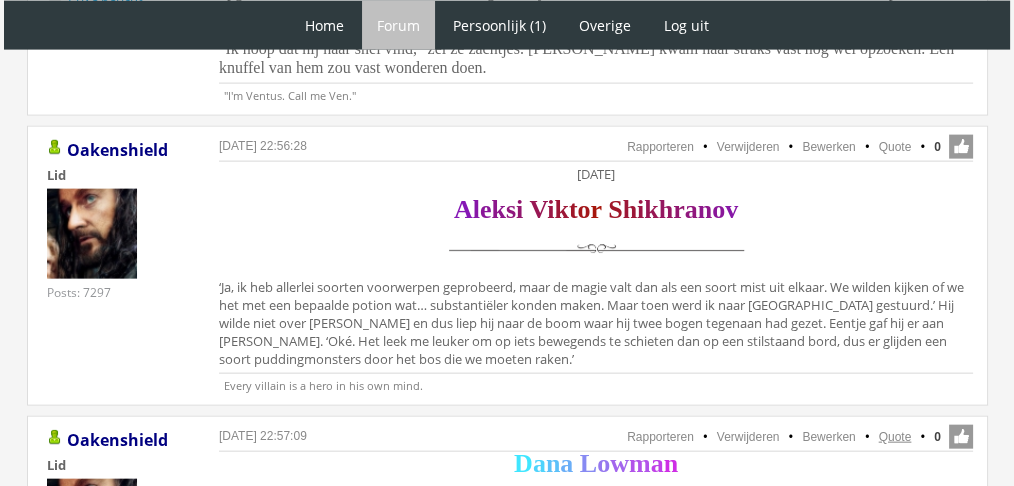 click on "Quote" at bounding box center [895, 437] 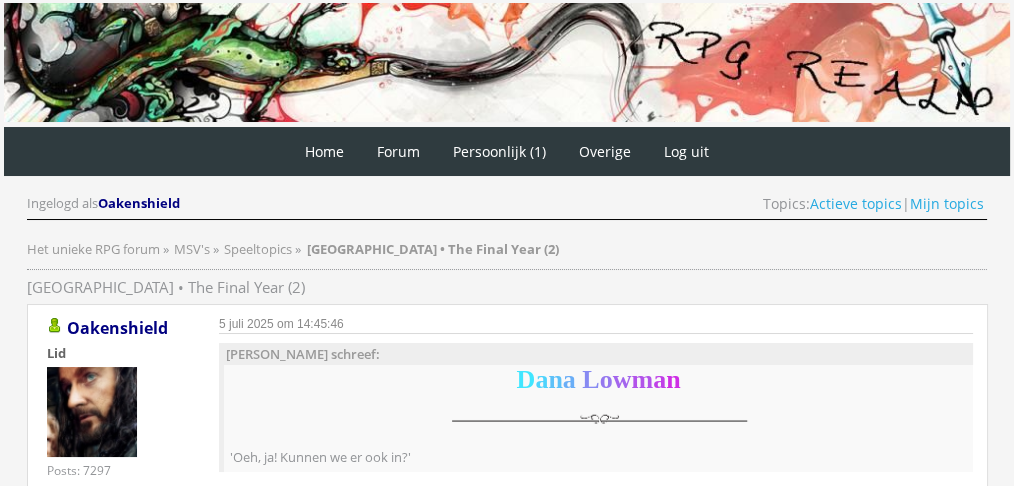 scroll, scrollTop: 0, scrollLeft: 0, axis: both 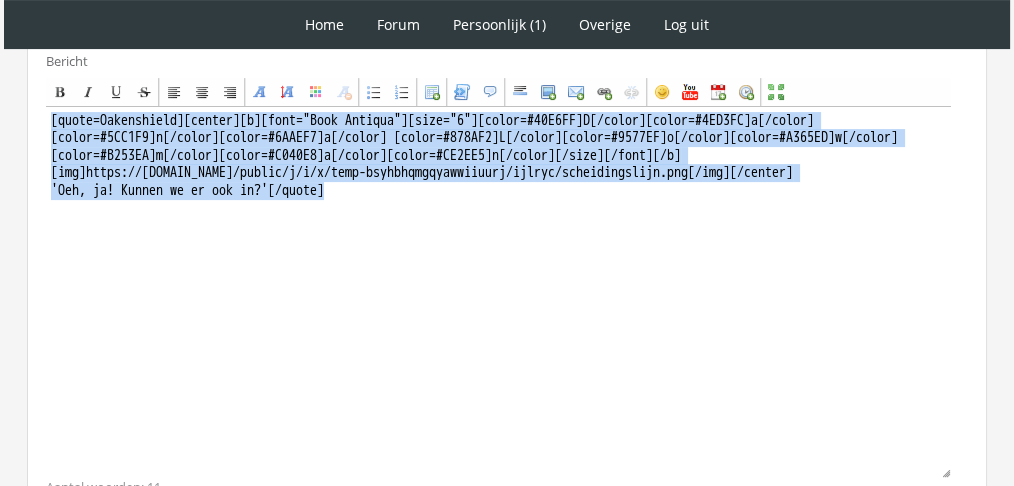 drag, startPoint x: 987, startPoint y: 322, endPoint x: 42, endPoint y: 195, distance: 953.49567 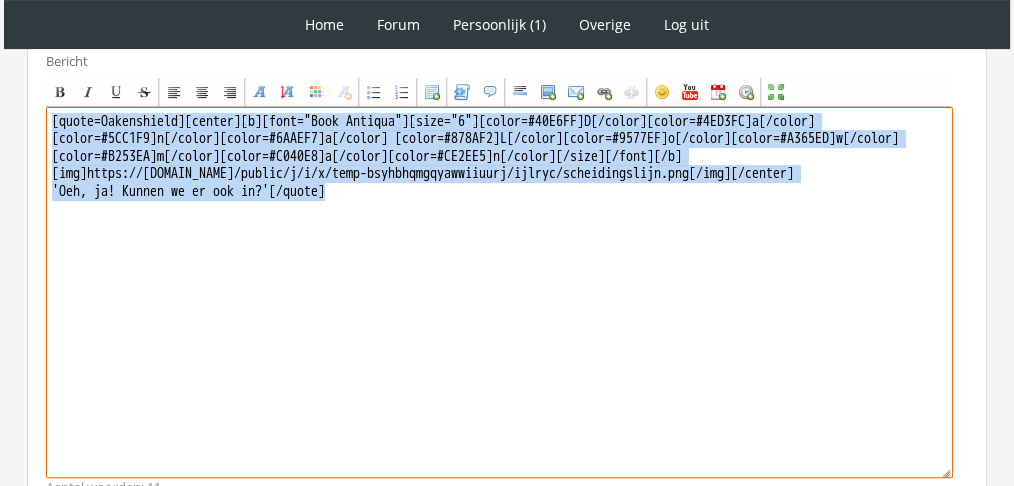 click on "[quote=Oakenshield][center][b][font="Book Antiqua"][size="6"][color=#40E6FF]D[/color][color=#4ED3FC]a[/color][color=#5CC1F9]n[/color][color=#6AAEF7]a[/color] [color=#878AF2]L[/color][color=#9577EF]o[/color][color=#A365ED]w[/color][color=#B253EA]m[/color][color=#C040E8]a[/color][color=#CE2EE5]n[/color][/size][/font][/b]
[img]https://[DOMAIN_NAME]/public/j/i/x/temp-bsyhbhqmgqyawwiiuurj/ijlryc/scheidingslijn.png[/img][/center]
'Oeh, ja! Kunnen we er ook in?'[/quote]" at bounding box center (499, 292) 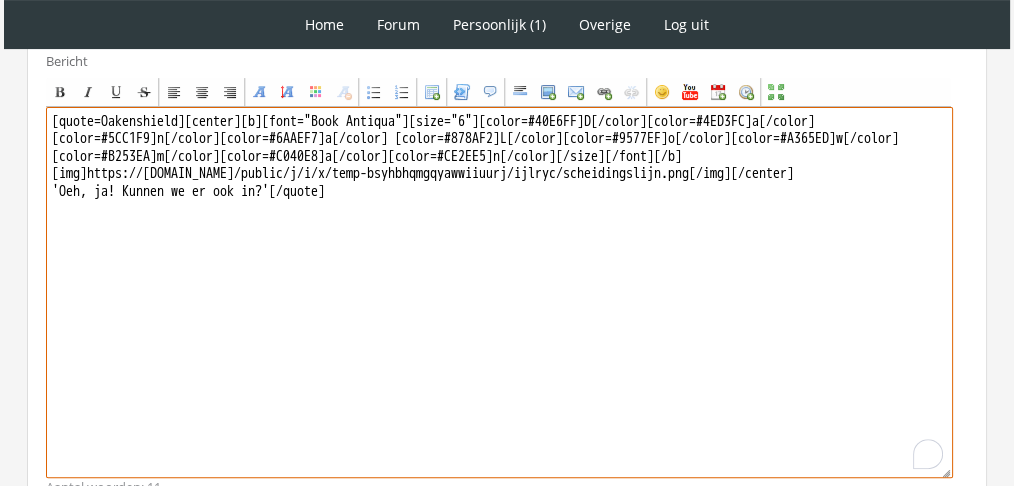 click on "[quote=Oakenshield][center][b][font="Book Antiqua"][size="6"][color=#40E6FF]D[/color][color=#4ED3FC]a[/color][color=#5CC1F9]n[/color][color=#6AAEF7]a[/color] [color=#878AF2]L[/color][color=#9577EF]o[/color][color=#A365ED]w[/color][color=#B253EA]m[/color][color=#C040E8]a[/color][color=#CE2EE5]n[/color][/size][/font][/b]
[img]https://[DOMAIN_NAME]/public/j/i/x/temp-bsyhbhqmgqyawwiiuurj/ijlryc/scheidingslijn.png[/img][/center]
'Oeh, ja! Kunnen we er ook in?'[/quote]" at bounding box center [499, 292] 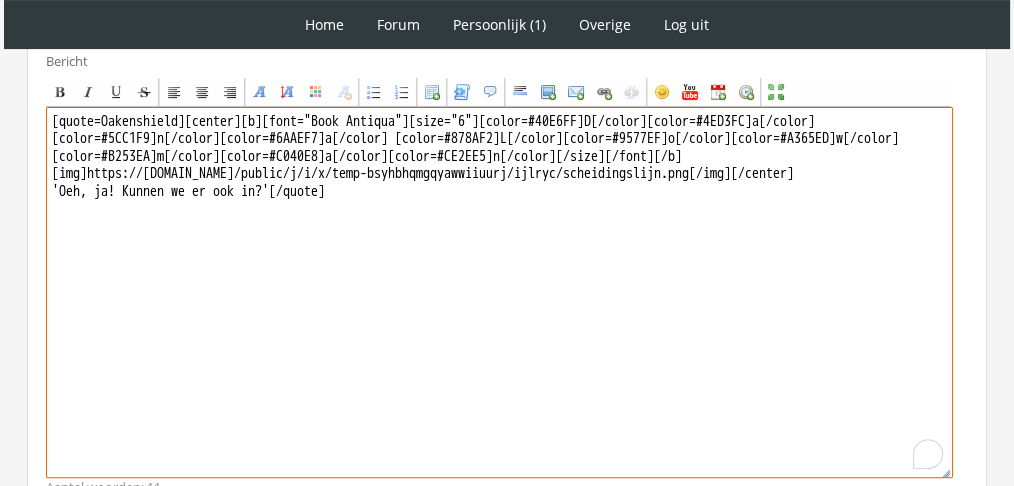 click on "[quote=Oakenshield][center][b][font="Book Antiqua"][size="6"][color=#40E6FF]D[/color][color=#4ED3FC]a[/color][color=#5CC1F9]n[/color][color=#6AAEF7]a[/color] [color=#878AF2]L[/color][color=#9577EF]o[/color][color=#A365ED]w[/color][color=#B253EA]m[/color][color=#C040E8]a[/color][color=#CE2EE5]n[/color][/size][/font][/b]
[img]https://[DOMAIN_NAME]/public/j/i/x/temp-bsyhbhqmgqyawwiiuurj/ijlryc/scheidingslijn.png[/img][/center]
'Oeh, ja! Kunnen we er ook in?'[/quote]" at bounding box center [499, 292] 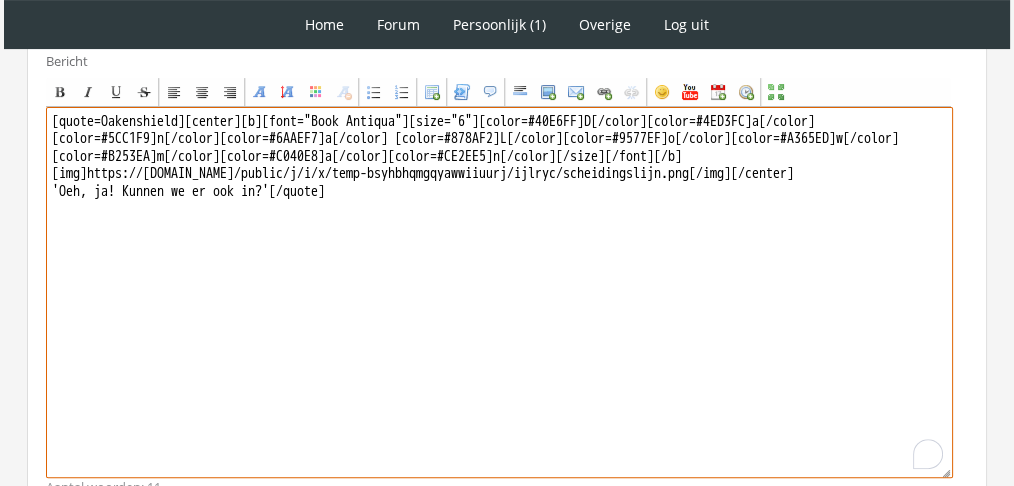 paste on "[PERSON_NAME] perste zich door de scheur heen. De stenen schuurden langs haar schouders, al merkte ze daar door de dikke winterjas niet veel van. De houten planken kraakten onder haar voeten en er liep een rilling langs haar ruggengraat. Er hing een duistere sfeer, wat haar gelijk nieuwsgierig maakte naar wie hier had gewoond.
Ze haalde haar toverstok erbij en fluisterde ‘Lumos’. Het was een soort bijkeukentje waarin ze was aangekomen. Er stond een wasbak en er lag een hoop rommel. Na een paar stappen bleef ze staan en keek over haar schouder naar [PERSON_NAME] en [PERSON_NAME], die zich ook naar binnen wurmden." 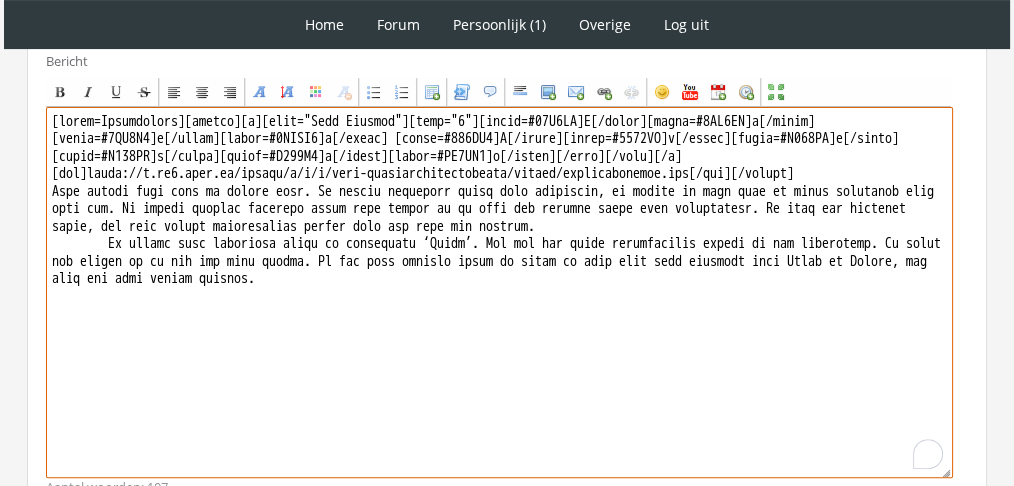 drag, startPoint x: 152, startPoint y: 110, endPoint x: 0, endPoint y: 78, distance: 155.33191 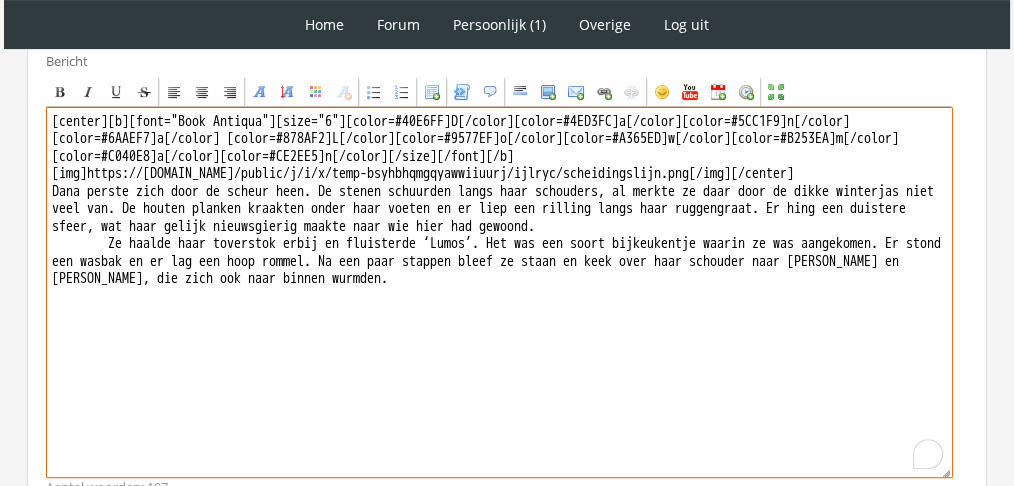 click on "[center][b][font="Book Antiqua"][size="6"][color=#40E6FF]D[/color][color=#4ED3FC]a[/color][color=#5CC1F9]n[/color][color=#6AAEF7]a[/color] [color=#878AF2]L[/color][color=#9577EF]o[/color][color=#A365ED]w[/color][color=#B253EA]m[/color][color=#C040E8]a[/color][color=#CE2EE5]n[/color][/size][/font][/b]
[img]https://f.eu1.jwwb.nl/public/j/i/x/temp-bsyhbhqmgqyawwiiuurj/ijlryc/scheidingslijn.png[/img][/center]
Dana perste zich door de scheur heen. De stenen schuurden langs haar schouders, al merkte ze daar door de dikke winterjas niet veel van. De houten planken kraakten onder haar voeten en er liep een rilling langs haar ruggengraat. Er hing een duistere sfeer, wat haar gelijk nieuwsgierig maakte naar wie hier had gewoond.
Ze haalde haar toverstok erbij en fluisterde ‘Lumos’. Het was een soort bijkeukentje waarin ze was aangekomen. Er stond een wasbak en er lag een hoop rommel. Na een paar stappen bleef ze staan en keek over haar schouder naar Emily en Rafael, die zich ook naar binnen wurmden." at bounding box center [499, 292] 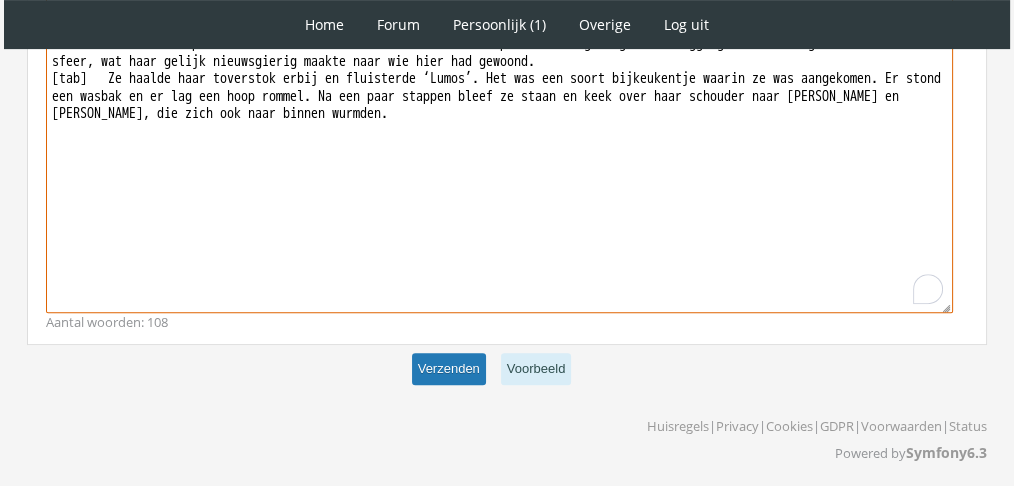 type on "[center][b][font="Book Antiqua"][size="6"][color=#40E6FF]D[/color][color=#4ED3FC]a[/color][color=#5CC1F9]n[/color][color=#6AAEF7]a[/color] [color=#878AF2]L[/color][color=#9577EF]o[/color][color=#A365ED]w[/color][color=#B253EA]m[/color][color=#C040E8]a[/color][color=#CE2EE5]n[/color][/size][/font][/b]
[img]https://f.eu1.jwwb.nl/public/j/i/x/temp-bsyhbhqmgqyawwiiuurj/ijlryc/scheidingslijn.png[/img][/center]
Dana perste zich door de scheur heen. De stenen schuurden langs haar schouders, al merkte ze daar door de dikke winterjas niet veel van. De houten planken kraakten onder haar voeten en er liep een rilling langs haar ruggengraat. Er hing een duistere sfeer, wat haar gelijk nieuwsgierig maakte naar wie hier had gewoond.
[tab]	Ze haalde haar toverstok erbij en fluisterde ‘Lumos’. Het was een soort bijkeukentje waarin ze was aangekomen. Er stond een wasbak en er lag een hoop rommel. Na een paar stappen bleef ze staan en keek over haar schouder naar Emily en Rafael, die zich ook naar binnen wurmden." 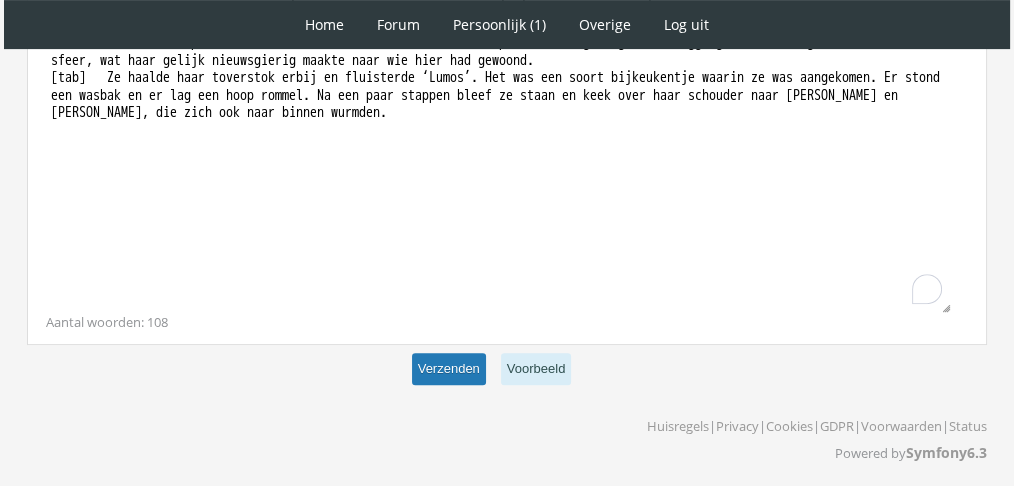 scroll, scrollTop: 722, scrollLeft: 0, axis: vertical 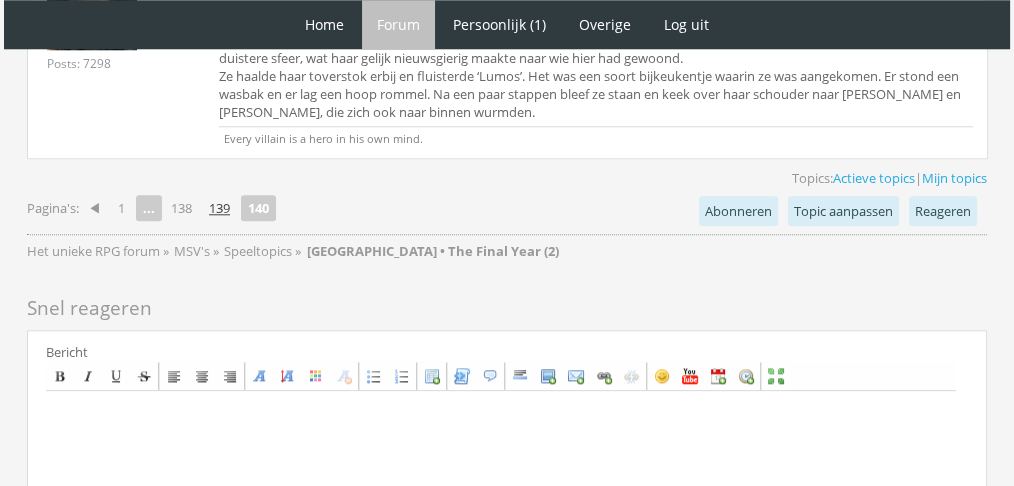 click on "139" at bounding box center [219, 208] 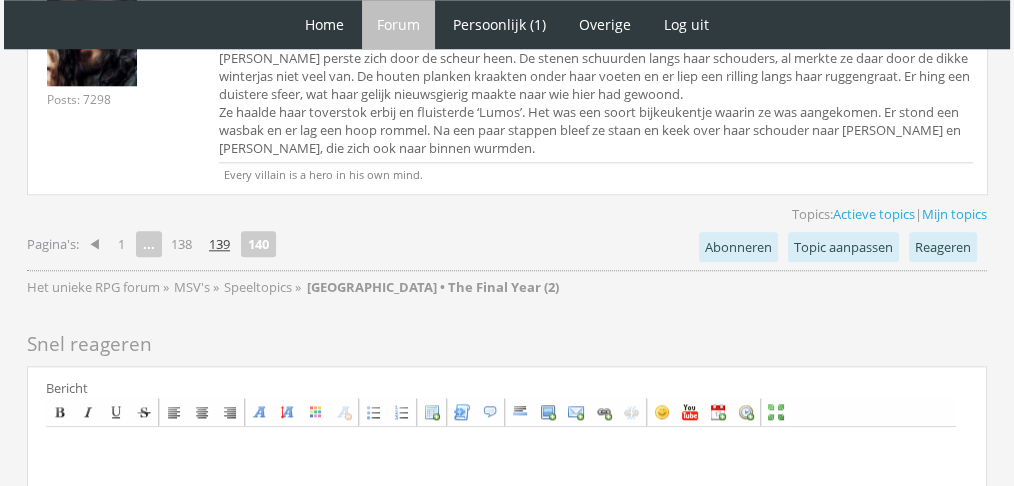 click on "139" at bounding box center (219, 244) 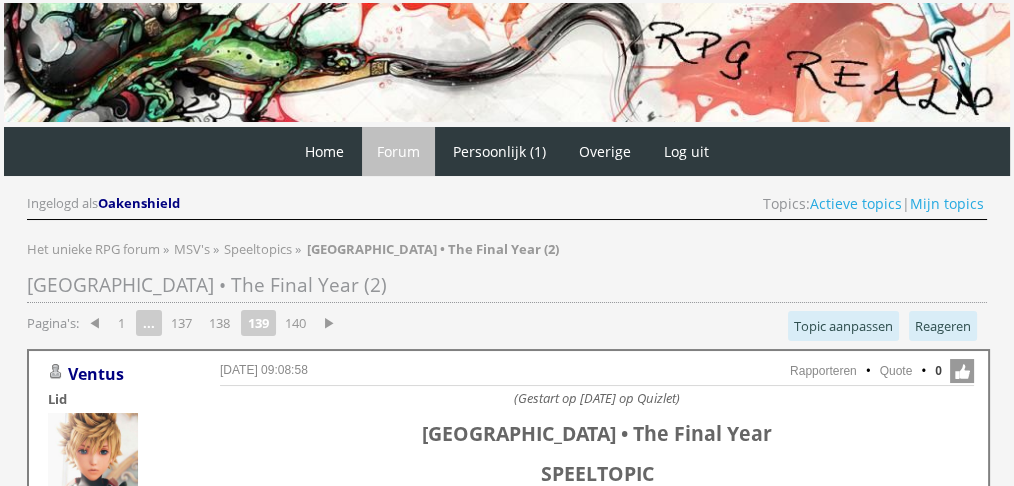 scroll, scrollTop: 0, scrollLeft: 0, axis: both 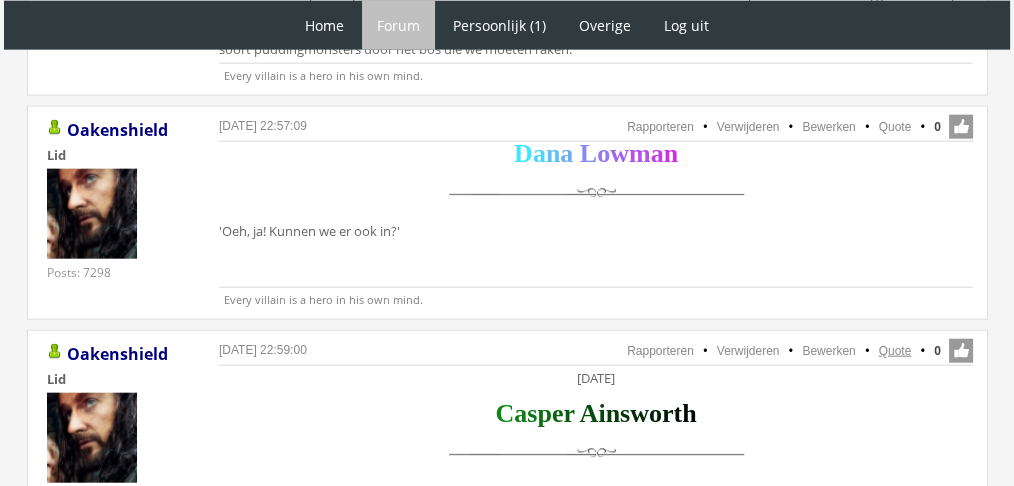 click on "Quote" at bounding box center (895, 351) 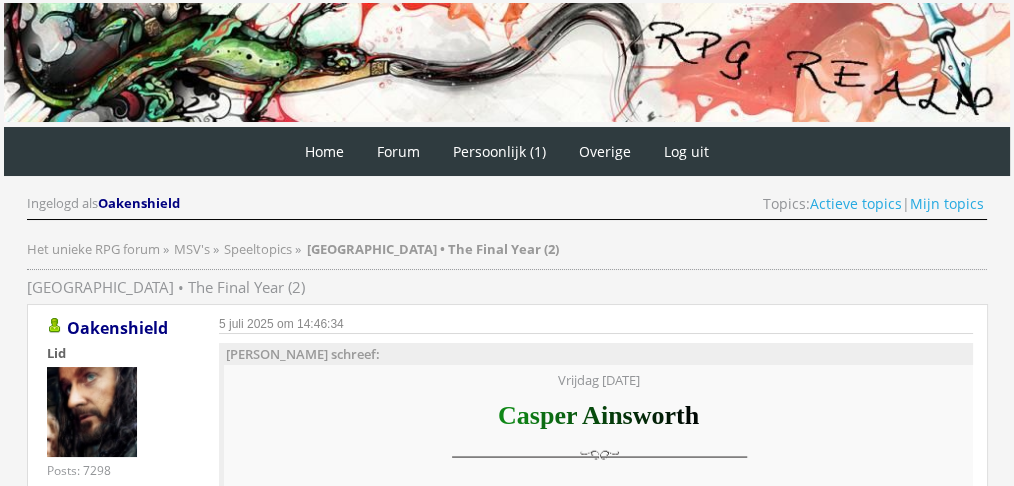 scroll, scrollTop: 0, scrollLeft: 0, axis: both 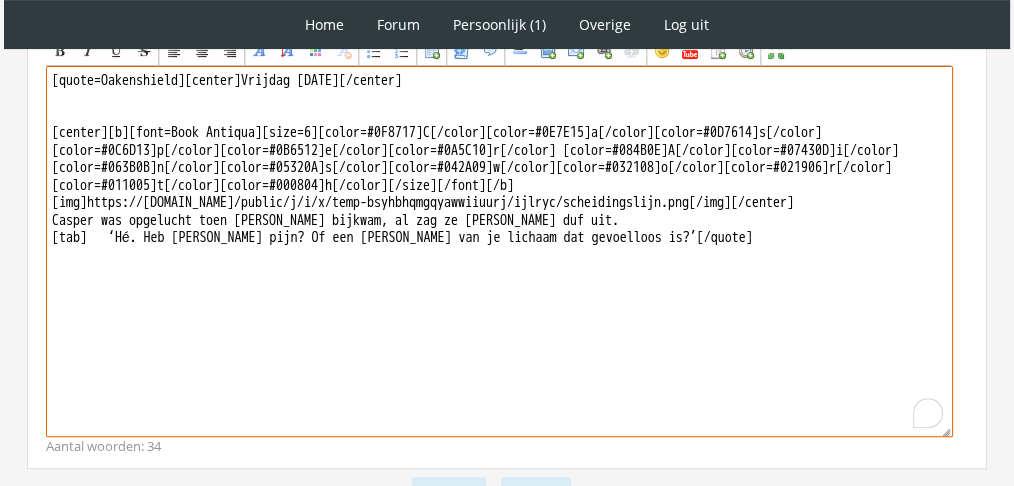 click on "[quote=Oakenshield][center]Vrijdag 26 november[/center]
[center][b][font=Book Antiqua][size=6][color=#0F8717]C[/color][color=#0E7E15]a[/color][color=#0D7614]s[/color][color=#0C6D13]p[/color][color=#0B6512]e[/color][color=#0A5C10]r[/color] [color=#084B0E]A[/color][color=#07430D]i[/color][color=#063B0B]n[/color][color=#05320A]s[/color][color=#042A09]w[/color][color=#032108]o[/color][color=#021906]r[/color][color=#011005]t[/color][color=#000804]h[/color][/size][/font][/b]
[img]https://f.eu1.jwwb.nl/public/j/i/x/temp-bsyhbhqmgqyawwiiuurj/ijlryc/scheidingslijn.png[/img][/center]
Casper was opgelucht toen Isabella bijkwam, al zag ze er nogal duf uit.
[tab]	‘Hé. Heb je ergens pijn? Of een deel van je lichaam dat gevoelloos is?’[/quote]" at bounding box center [499, 251] 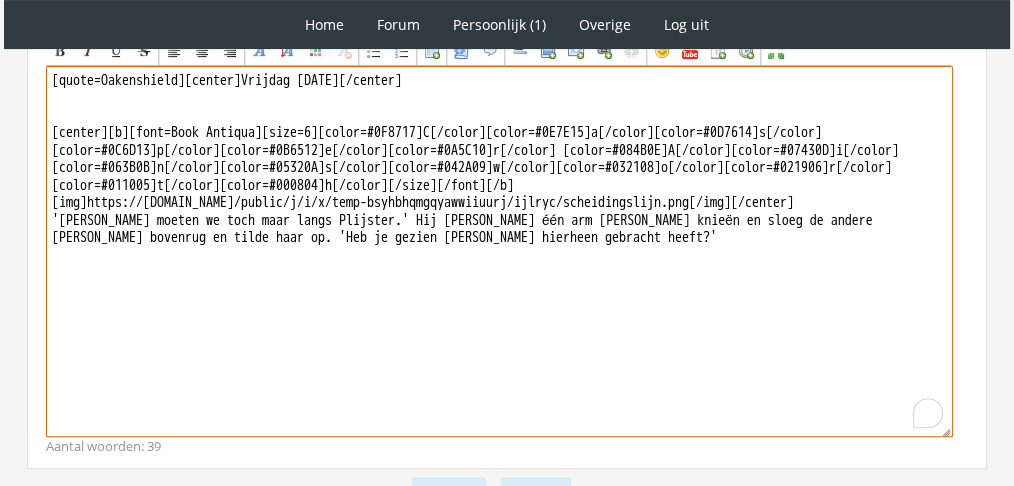drag, startPoint x: 200, startPoint y: 74, endPoint x: 0, endPoint y: 66, distance: 200.15994 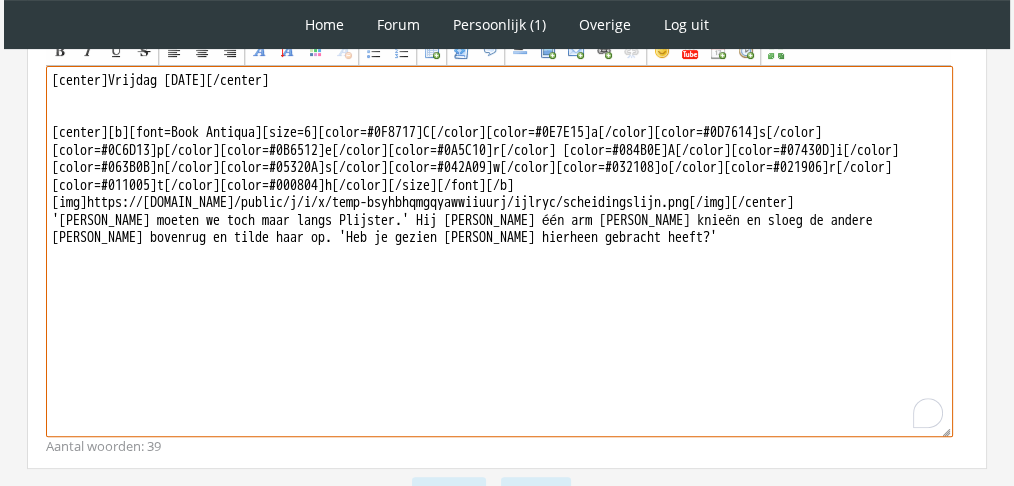 scroll, scrollTop: 777, scrollLeft: 0, axis: vertical 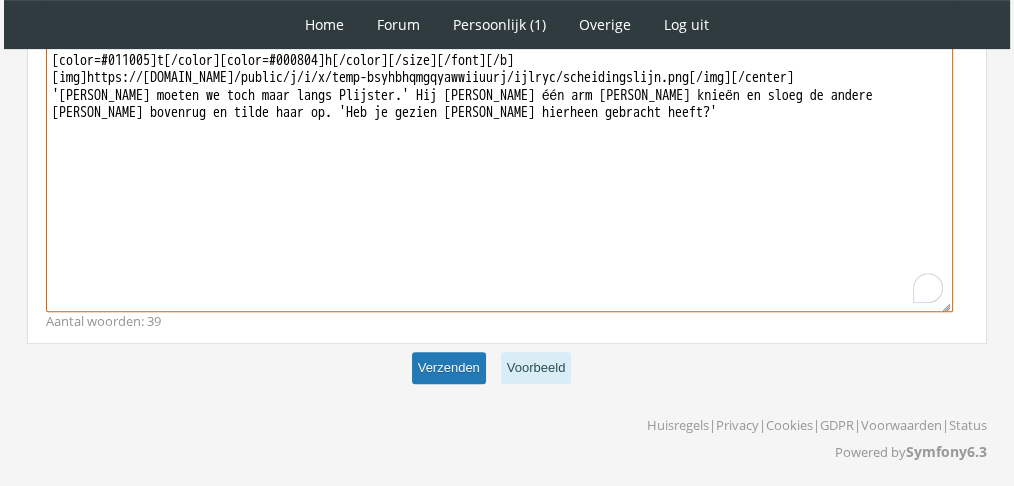 type on "[center]Vrijdag 26 november[/center]
[center][b][font=Book Antiqua][size=6][color=#0F8717]C[/color][color=#0E7E15]a[/color][color=#0D7614]s[/color][color=#0C6D13]p[/color][color=#0B6512]e[/color][color=#0A5C10]r[/color] [color=#084B0E]A[/color][color=#07430D]i[/color][color=#063B0B]n[/color][color=#05320A]s[/color][color=#042A09]w[/color][color=#032108]o[/color][color=#021906]r[/color][color=#011005]t[/color][color=#000804]h[/color][/size][/font][/b]
[img]https://f.eu1.jwwb.nl/public/j/i/x/temp-bsyhbhqmgqyawwiiuurj/ijlryc/scheidingslijn.png[/img][/center]
'Dan moeten we toch maar langs Plijster.' Hij schoof één arm onder haar knieën en sloeg de andere om haar bovenrug en tilde haar op. 'Heb je gezien wie je hierheen gebracht heeft?'" 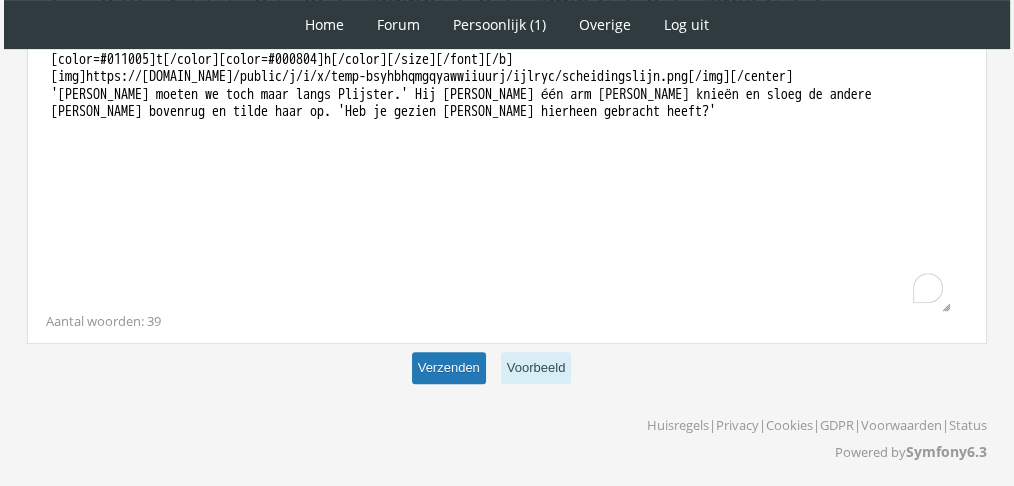 scroll, scrollTop: 776, scrollLeft: 0, axis: vertical 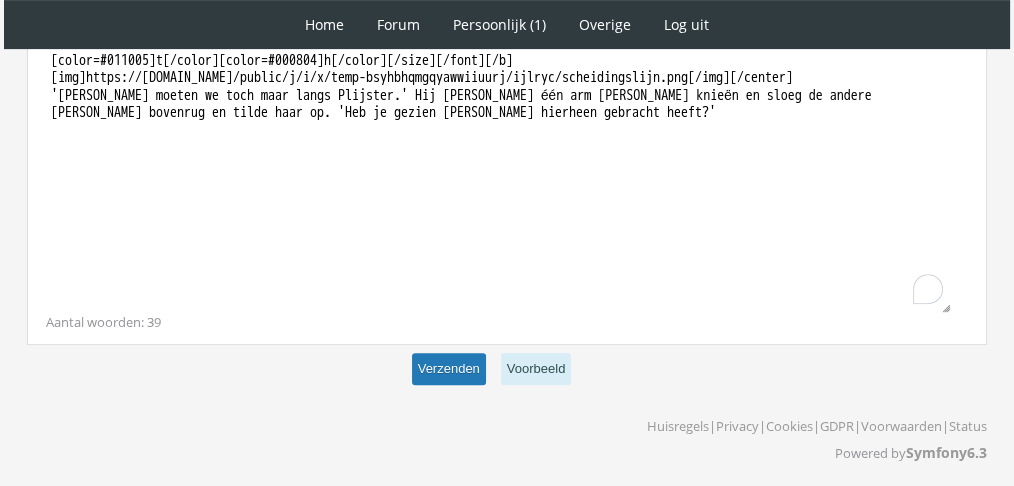 click on "Verzenden" at bounding box center (449, 369) 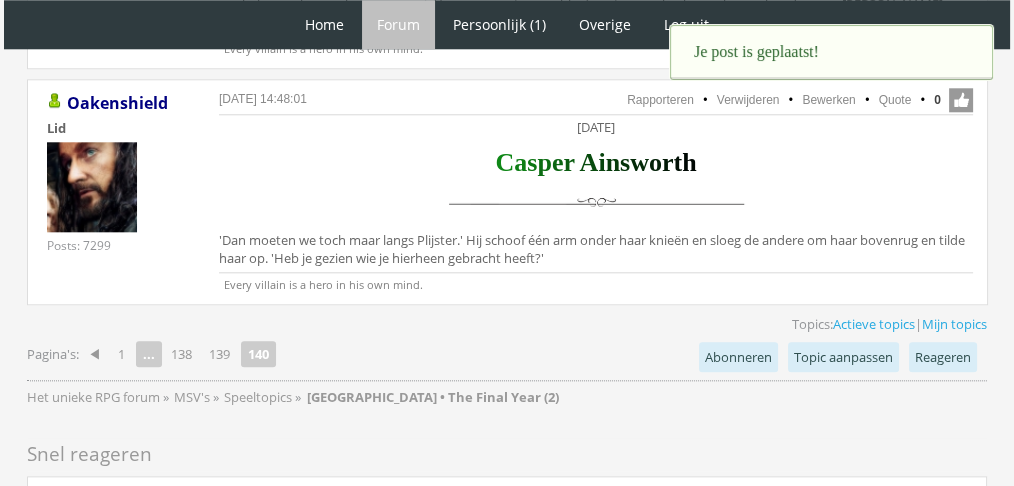 scroll, scrollTop: 0, scrollLeft: 0, axis: both 